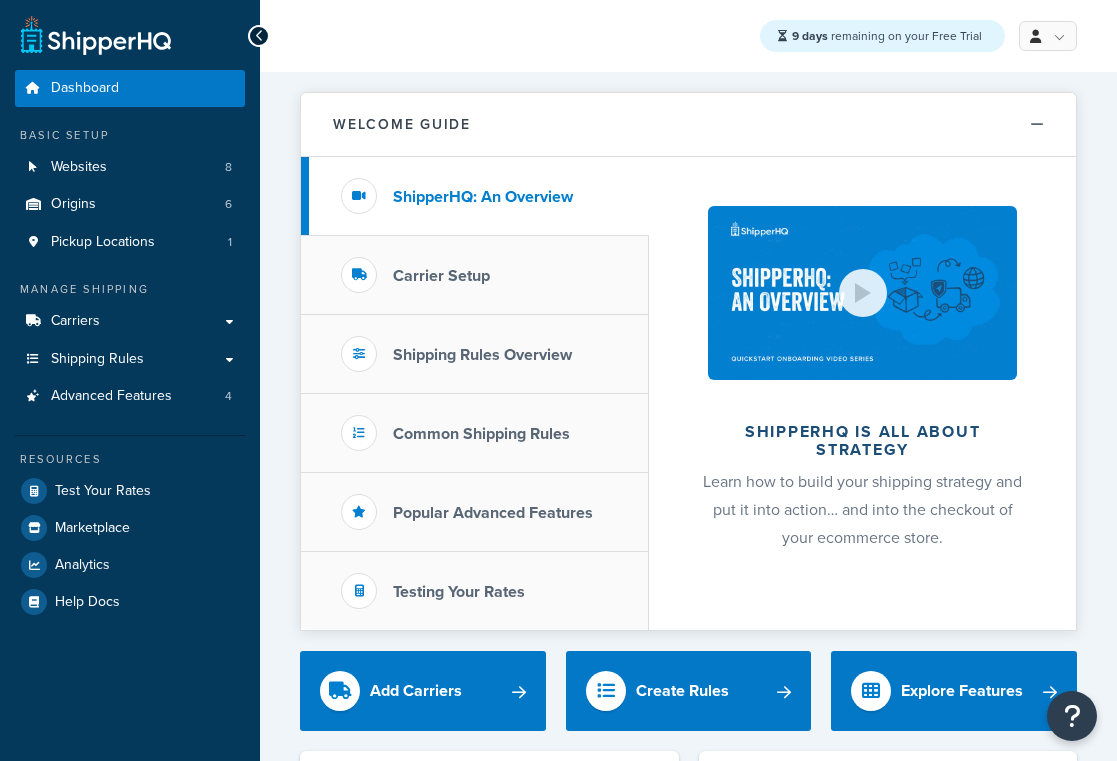 scroll, scrollTop: 0, scrollLeft: 0, axis: both 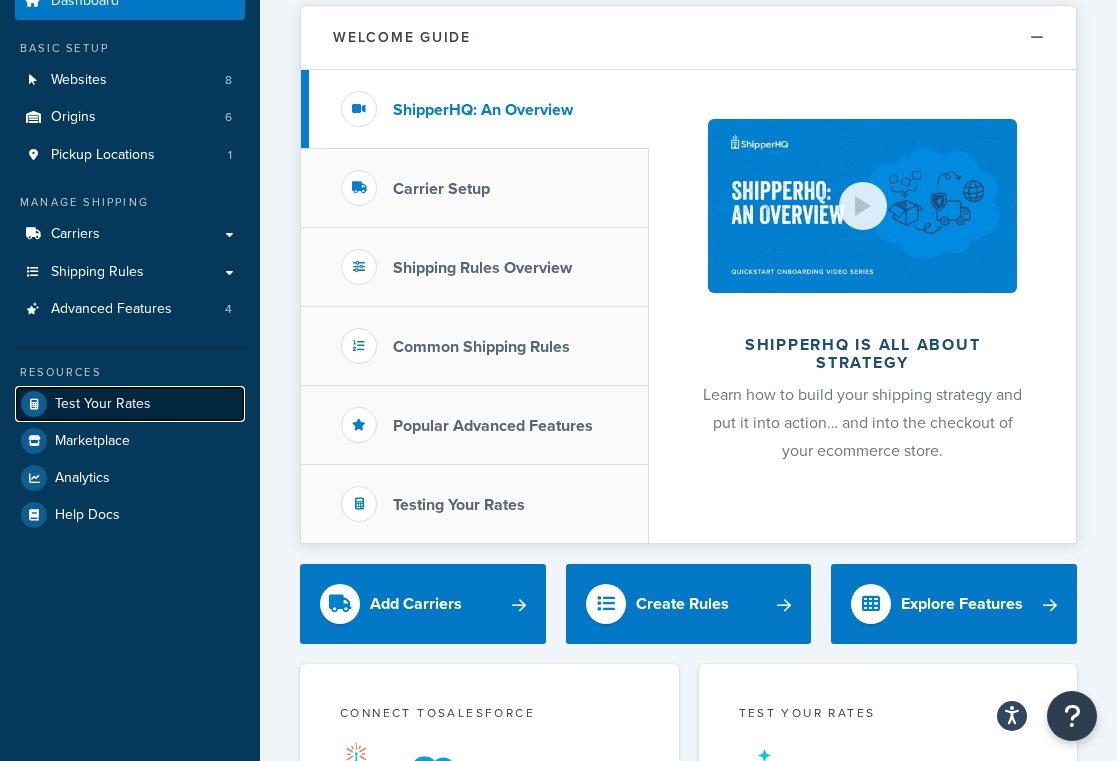 click on "Test Your Rates" at bounding box center [103, 404] 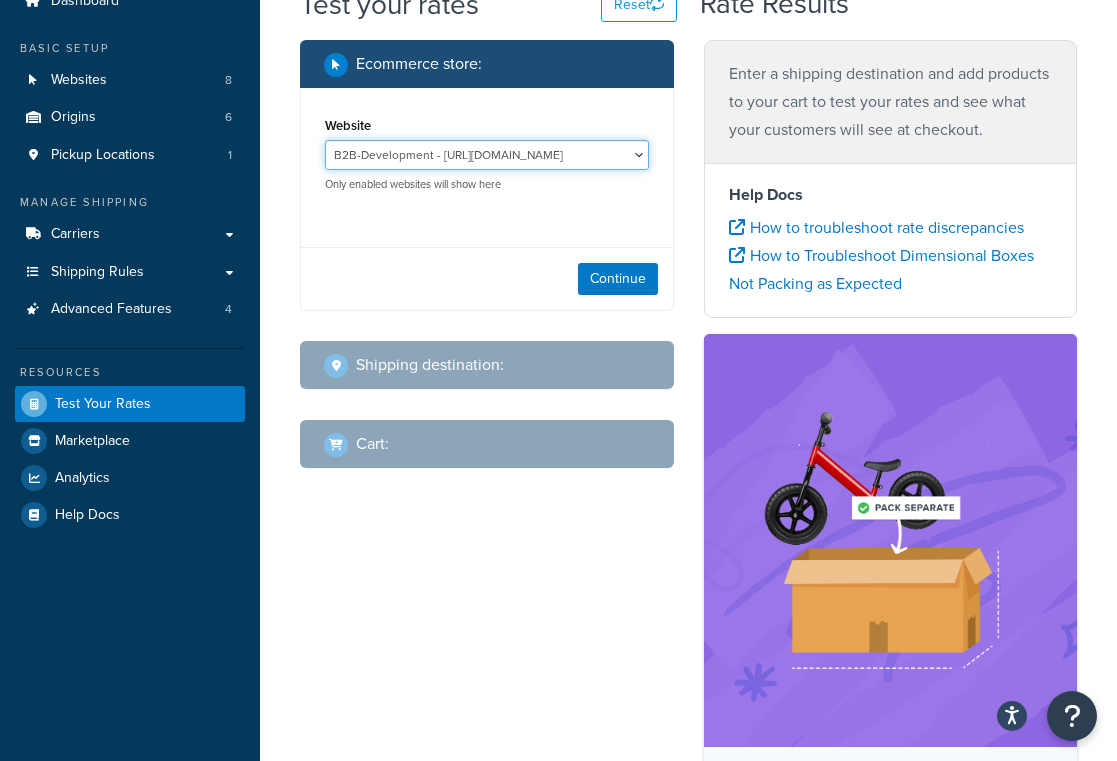 click on "B2B-Development - [URL][DOMAIN_NAME] B2B-QA - [URL][DOMAIN_NAME] BKTN 001 - [URL][DOMAIN_NAME] Development - [DOMAIN_NAME] Production SFCC - [DOMAIN_NAME] Sandbox 006 - [DOMAIN_NAME] Staging - [DOMAIN_NAME]" at bounding box center [487, 155] 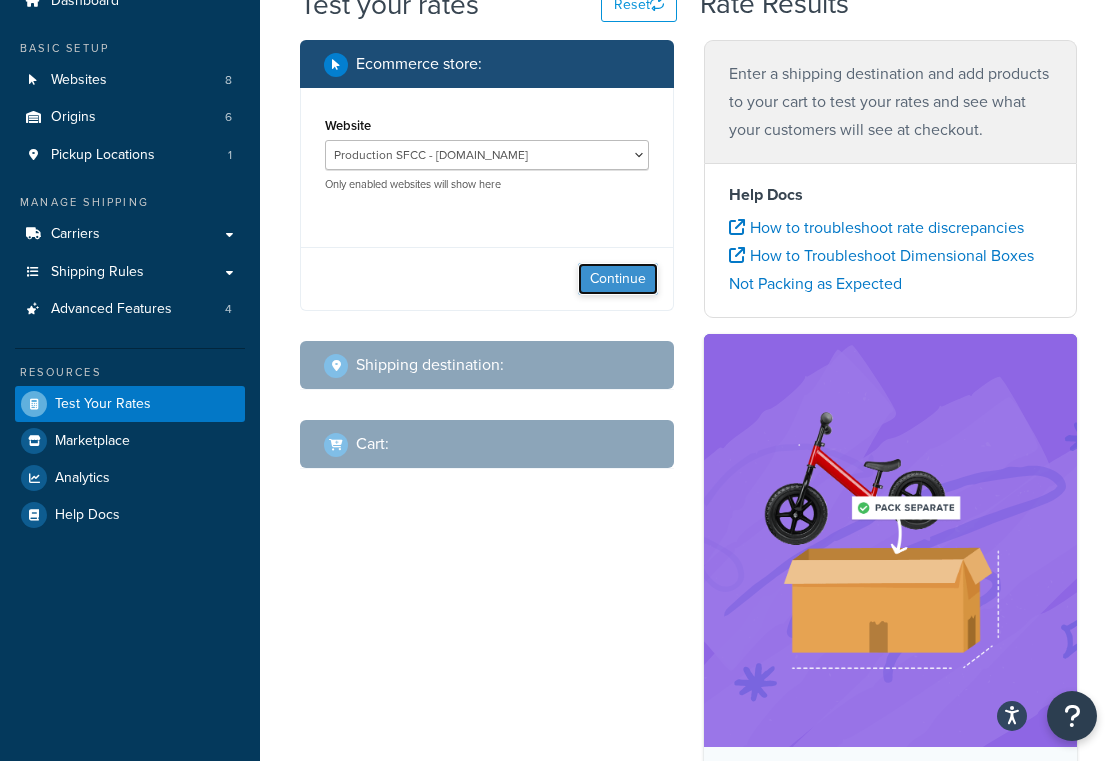 click on "Continue" at bounding box center [618, 279] 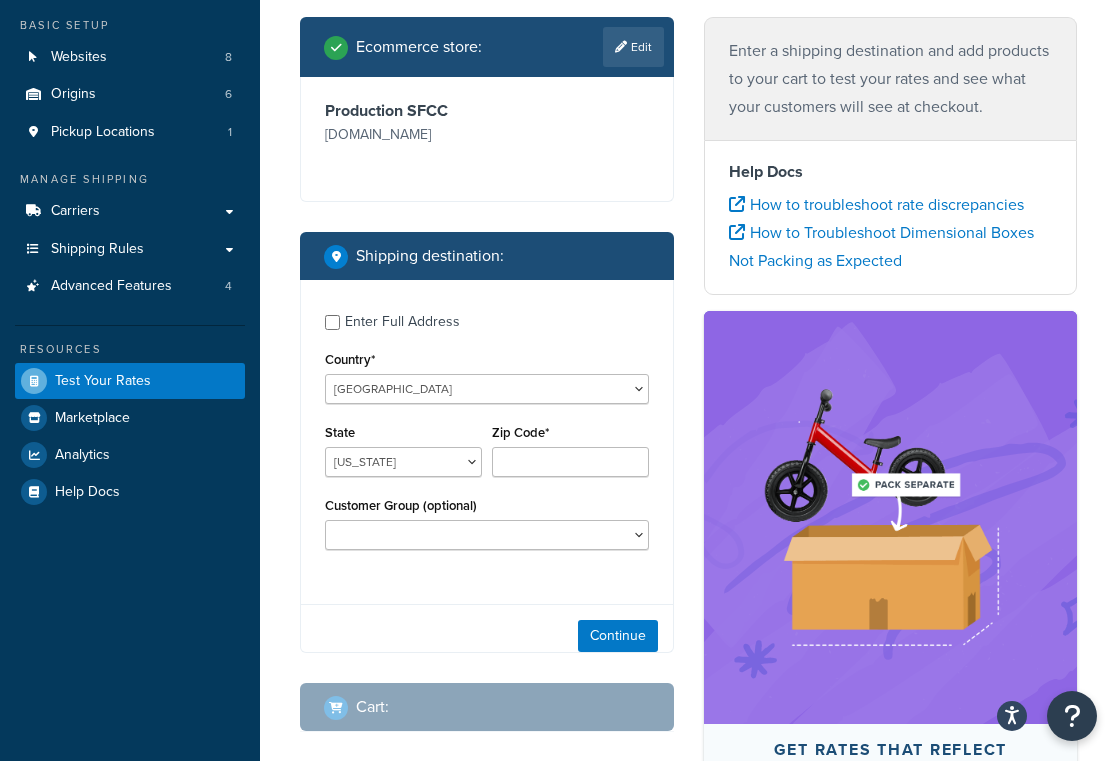 scroll, scrollTop: 128, scrollLeft: 0, axis: vertical 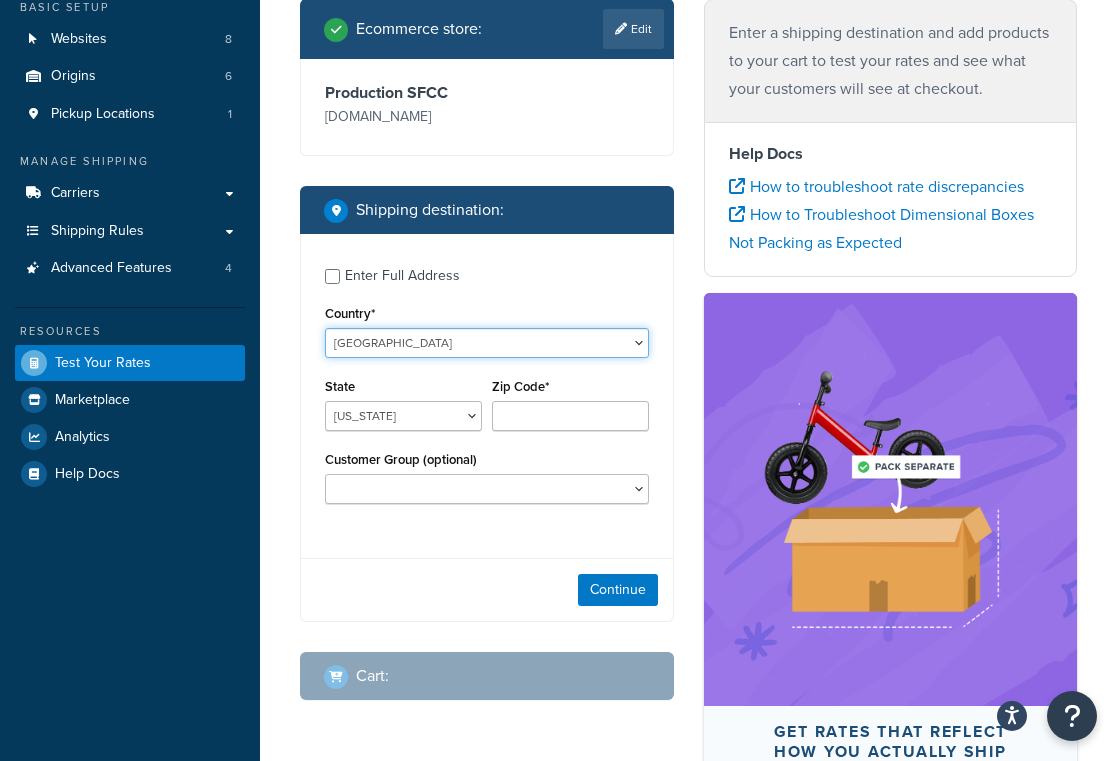 click on "[GEOGRAPHIC_DATA]  [GEOGRAPHIC_DATA]  [GEOGRAPHIC_DATA]  [GEOGRAPHIC_DATA]  [GEOGRAPHIC_DATA]  [GEOGRAPHIC_DATA]  [US_STATE]  [GEOGRAPHIC_DATA]  [GEOGRAPHIC_DATA]  [GEOGRAPHIC_DATA]  [GEOGRAPHIC_DATA]  [GEOGRAPHIC_DATA]  [GEOGRAPHIC_DATA]  [GEOGRAPHIC_DATA]  [GEOGRAPHIC_DATA]  [GEOGRAPHIC_DATA]  [GEOGRAPHIC_DATA]  [GEOGRAPHIC_DATA]  [GEOGRAPHIC_DATA]  [GEOGRAPHIC_DATA]  [GEOGRAPHIC_DATA]  [GEOGRAPHIC_DATA]  [GEOGRAPHIC_DATA]  [GEOGRAPHIC_DATA]  [GEOGRAPHIC_DATA]  [GEOGRAPHIC_DATA]  [GEOGRAPHIC_DATA]  [GEOGRAPHIC_DATA]  [GEOGRAPHIC_DATA]  [GEOGRAPHIC_DATA], [GEOGRAPHIC_DATA]  [GEOGRAPHIC_DATA]  [GEOGRAPHIC_DATA]  [GEOGRAPHIC_DATA]  [GEOGRAPHIC_DATA]  [GEOGRAPHIC_DATA]  [GEOGRAPHIC_DATA] [GEOGRAPHIC_DATA]  [GEOGRAPHIC_DATA]  [GEOGRAPHIC_DATA]  [GEOGRAPHIC_DATA]  [GEOGRAPHIC_DATA]  [GEOGRAPHIC_DATA]  [GEOGRAPHIC_DATA]  [GEOGRAPHIC_DATA]  [GEOGRAPHIC_DATA]  [GEOGRAPHIC_DATA]  [GEOGRAPHIC_DATA]  [GEOGRAPHIC_DATA]  [GEOGRAPHIC_DATA]  [GEOGRAPHIC_DATA]  [GEOGRAPHIC_DATA] ([GEOGRAPHIC_DATA]  [GEOGRAPHIC_DATA]  [GEOGRAPHIC_DATA]  [GEOGRAPHIC_DATA]  [GEOGRAPHIC_DATA], [GEOGRAPHIC_DATA]  [GEOGRAPHIC_DATA]  [GEOGRAPHIC_DATA]  [GEOGRAPHIC_DATA]  [GEOGRAPHIC_DATA]  [GEOGRAPHIC_DATA]  [GEOGRAPHIC_DATA]  [GEOGRAPHIC_DATA]  [GEOGRAPHIC_DATA]  [GEOGRAPHIC_DATA]  [GEOGRAPHIC_DATA]  [GEOGRAPHIC_DATA]  [GEOGRAPHIC_DATA]  [GEOGRAPHIC_DATA]  [GEOGRAPHIC_DATA]  [GEOGRAPHIC_DATA]  [GEOGRAPHIC_DATA]  [GEOGRAPHIC_DATA]  [GEOGRAPHIC_DATA]  [GEOGRAPHIC_DATA] ([GEOGRAPHIC_DATA])  [GEOGRAPHIC_DATA]  [GEOGRAPHIC_DATA]  [GEOGRAPHIC_DATA]  [GEOGRAPHIC_DATA]  [GEOGRAPHIC_DATA]  [GEOGRAPHIC_DATA]  [GEOGRAPHIC_DATA]  [US_STATE]" at bounding box center (487, 343) 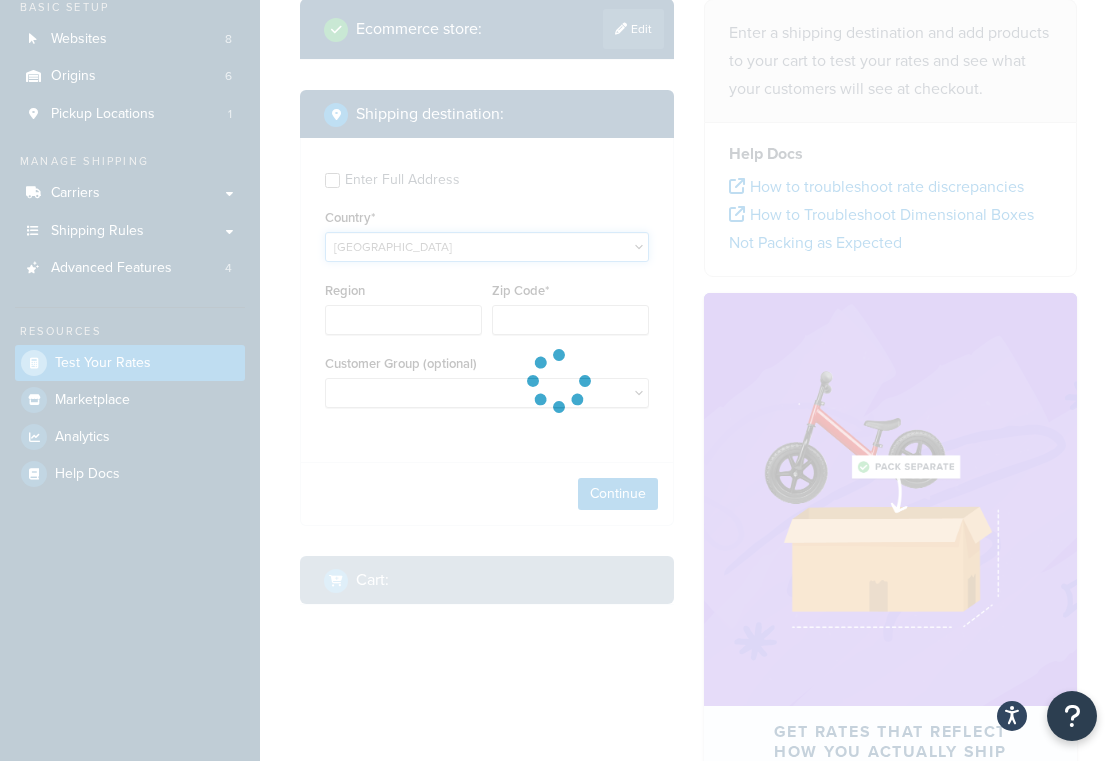 type on "AL" 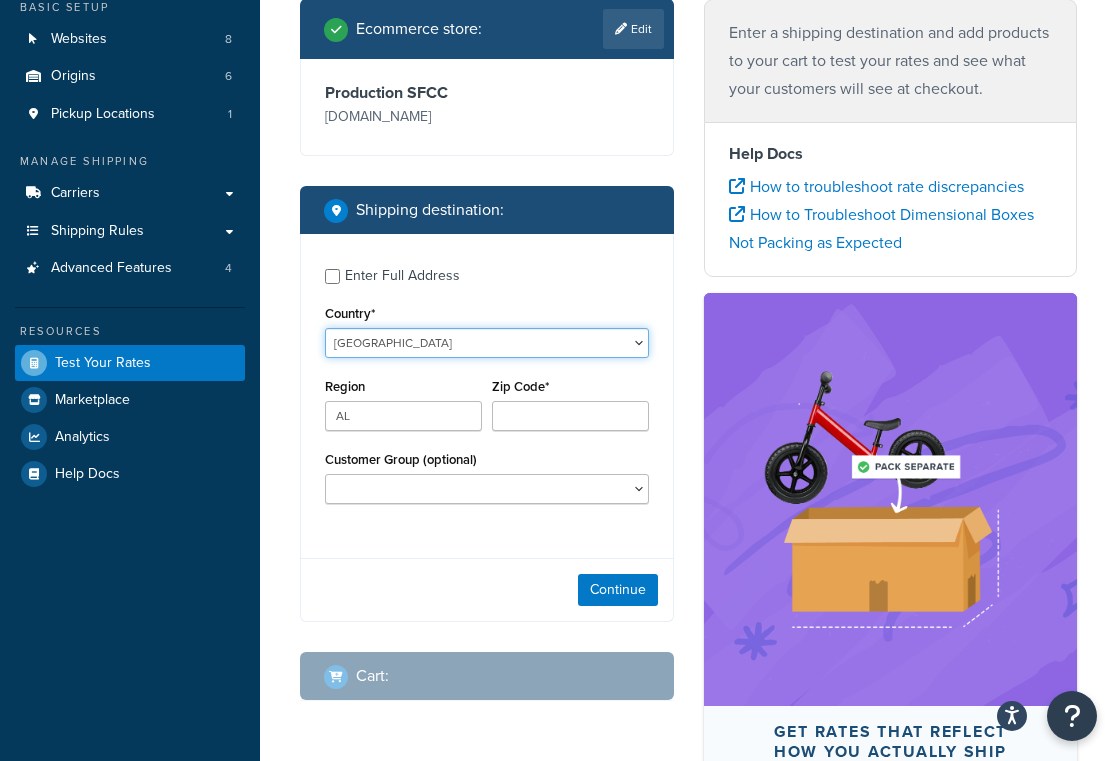 type 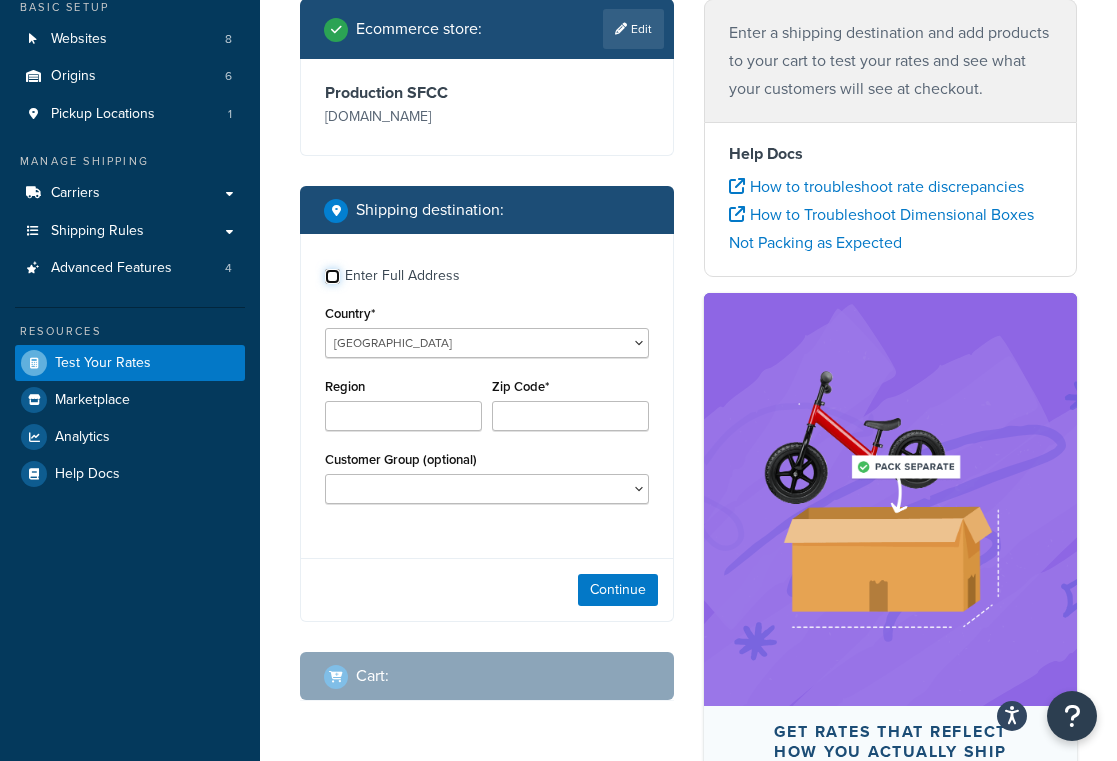 click on "Enter Full Address" at bounding box center (332, 276) 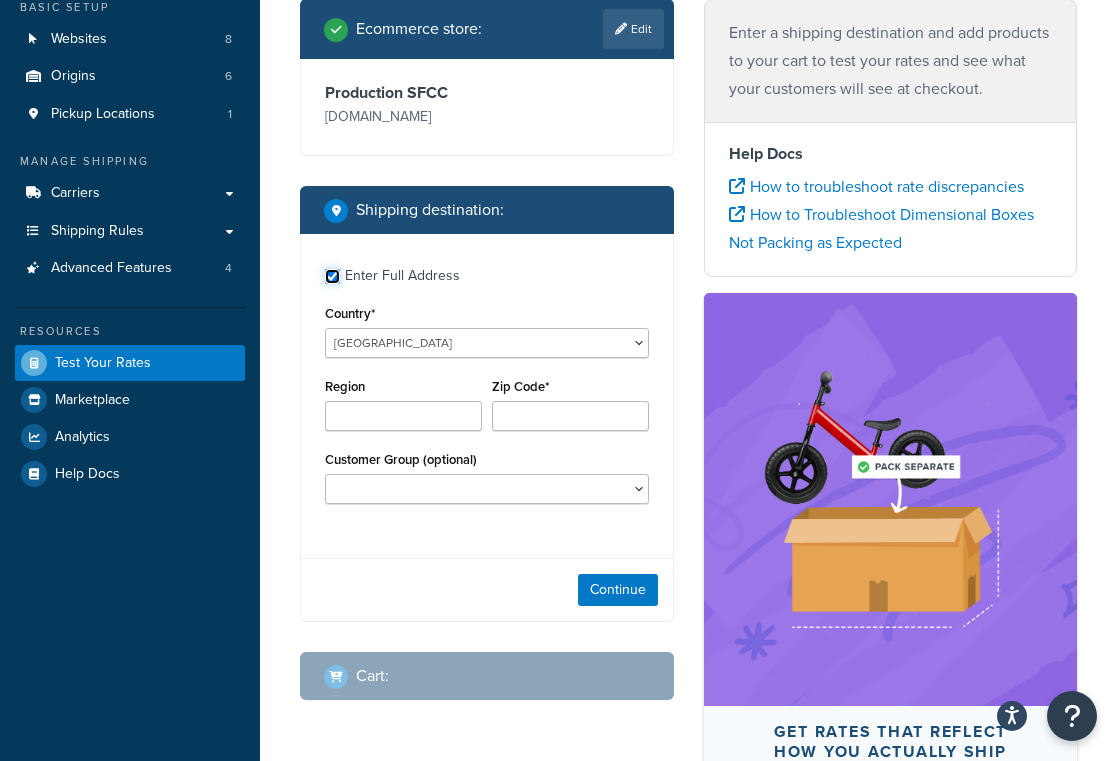 checkbox on "true" 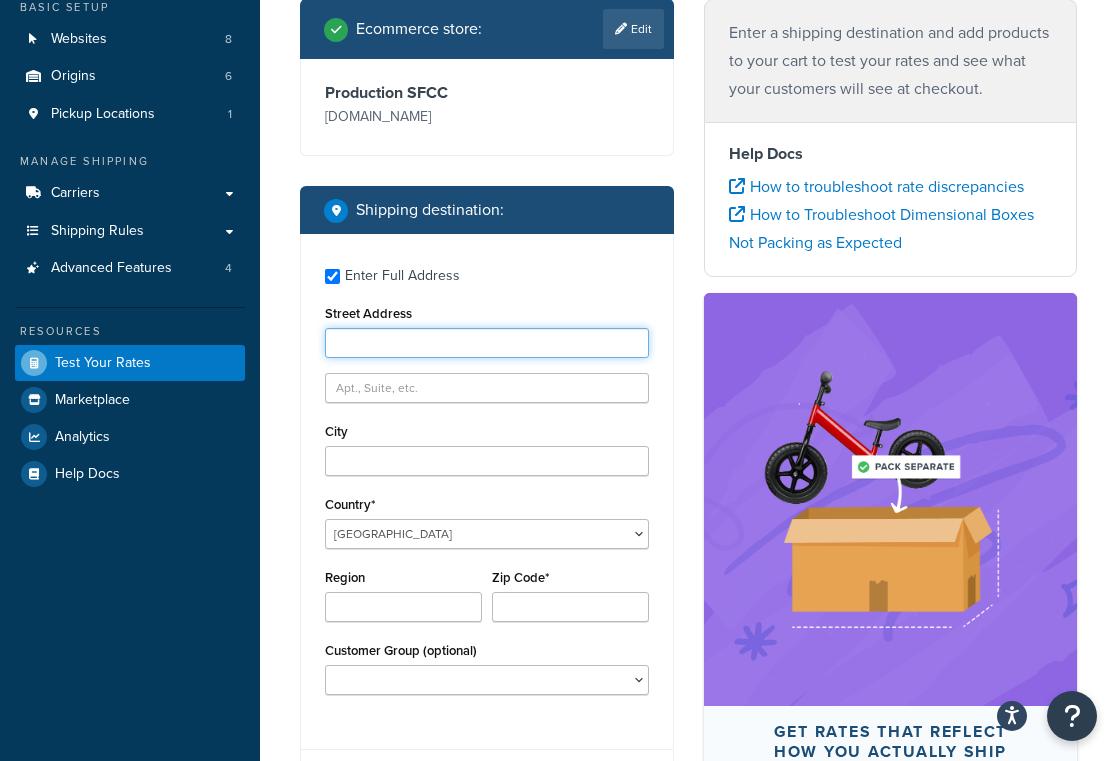 click on "Street Address" at bounding box center (487, 343) 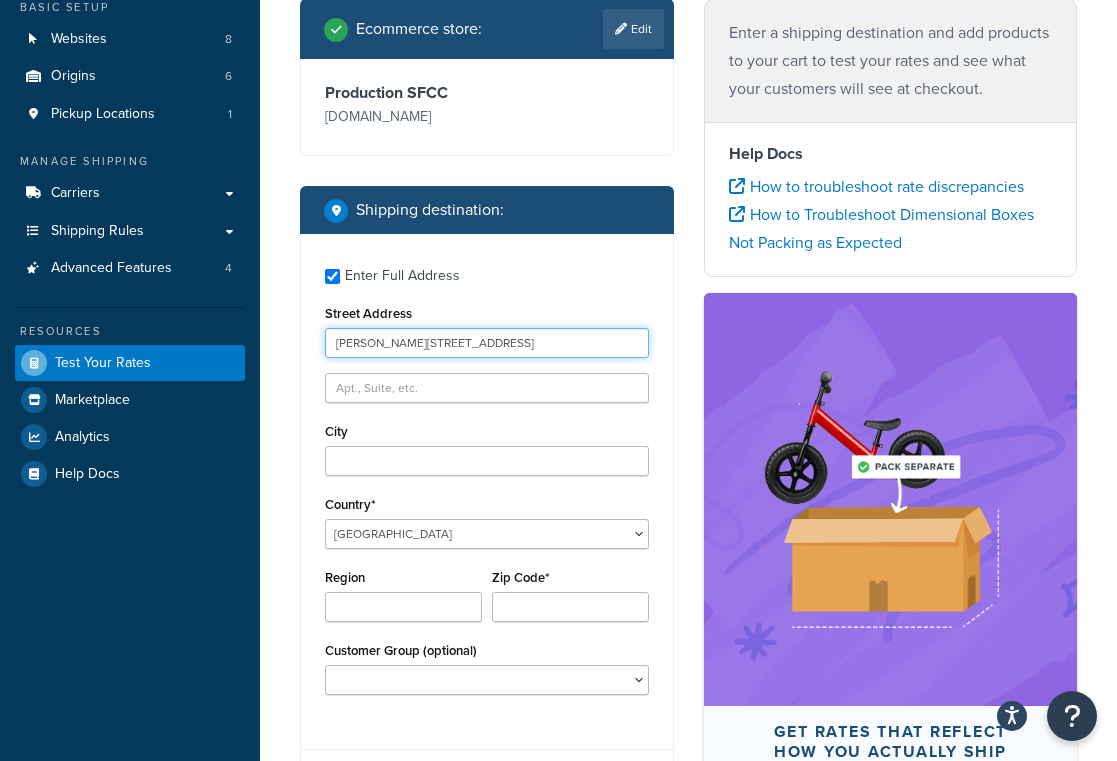 click on "[PERSON_NAME][STREET_ADDRESS]" at bounding box center [487, 343] 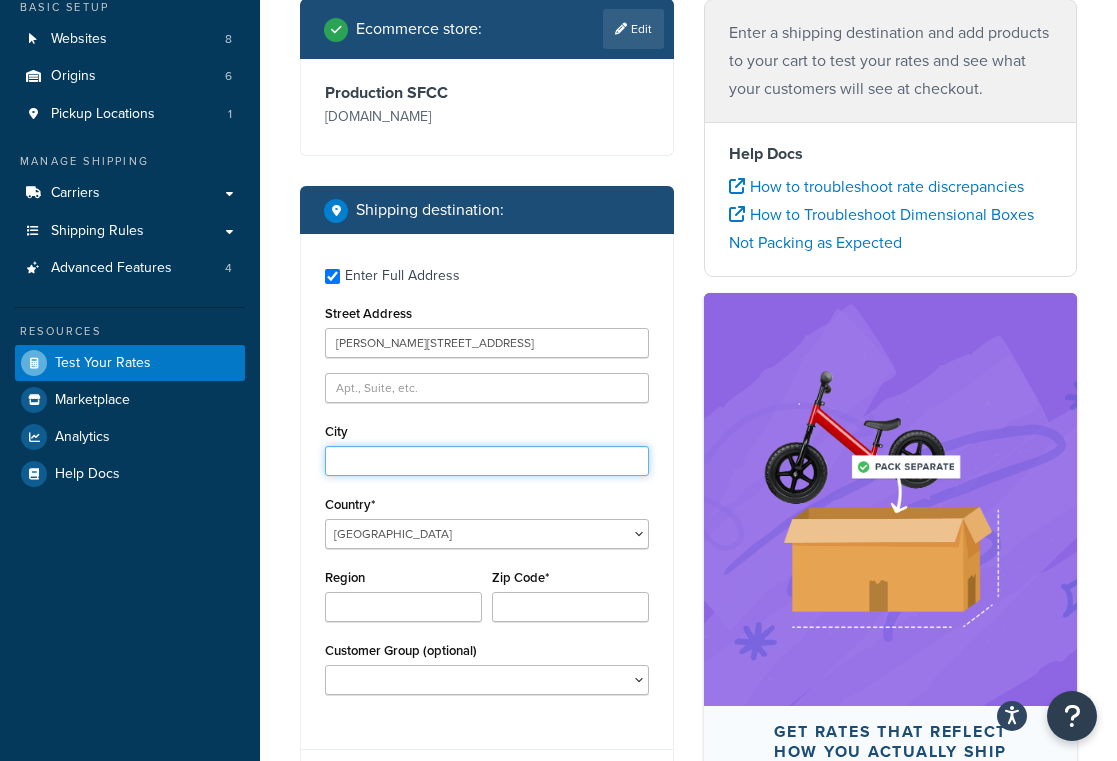 click on "City" at bounding box center [487, 461] 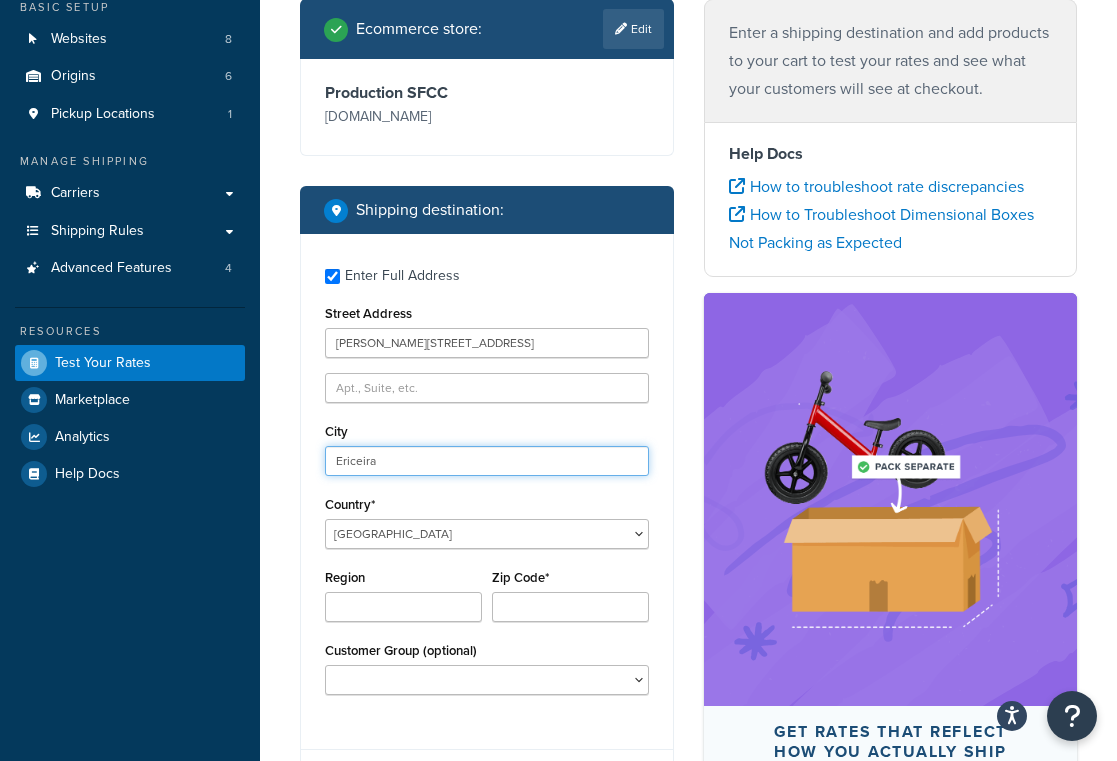 type on "Ericeira" 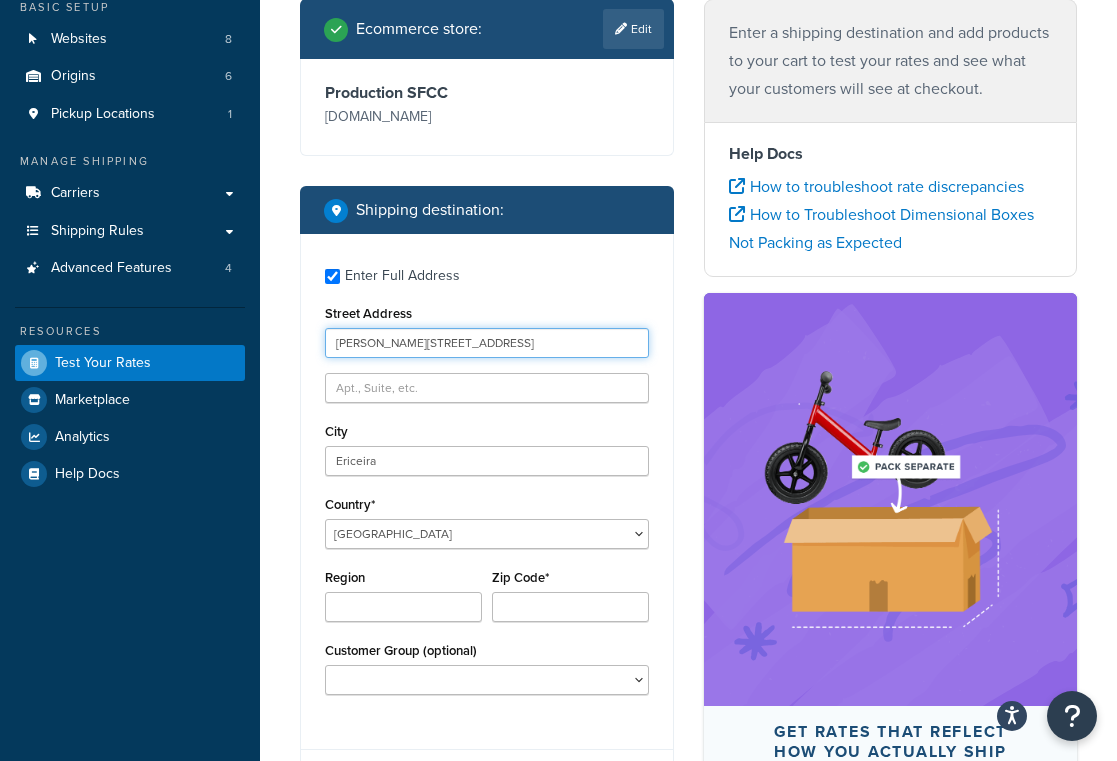 drag, startPoint x: 467, startPoint y: 371, endPoint x: 519, endPoint y: 378, distance: 52.46904 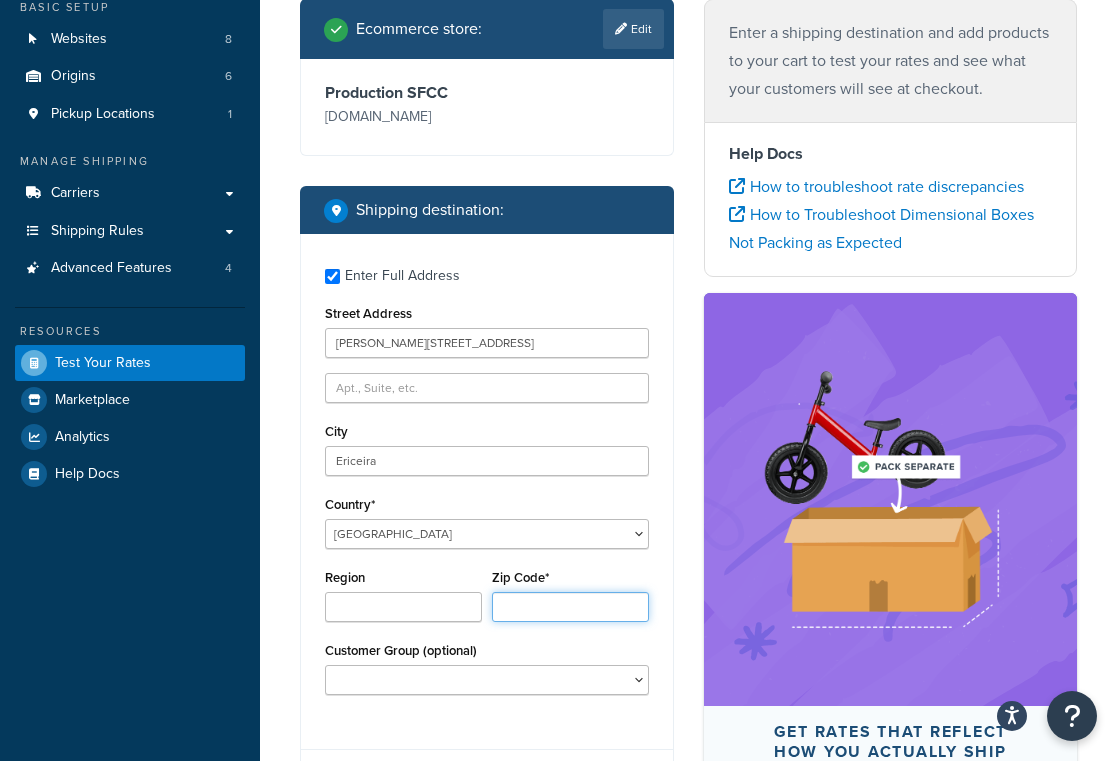 click on "Zip Code*" at bounding box center (570, 607) 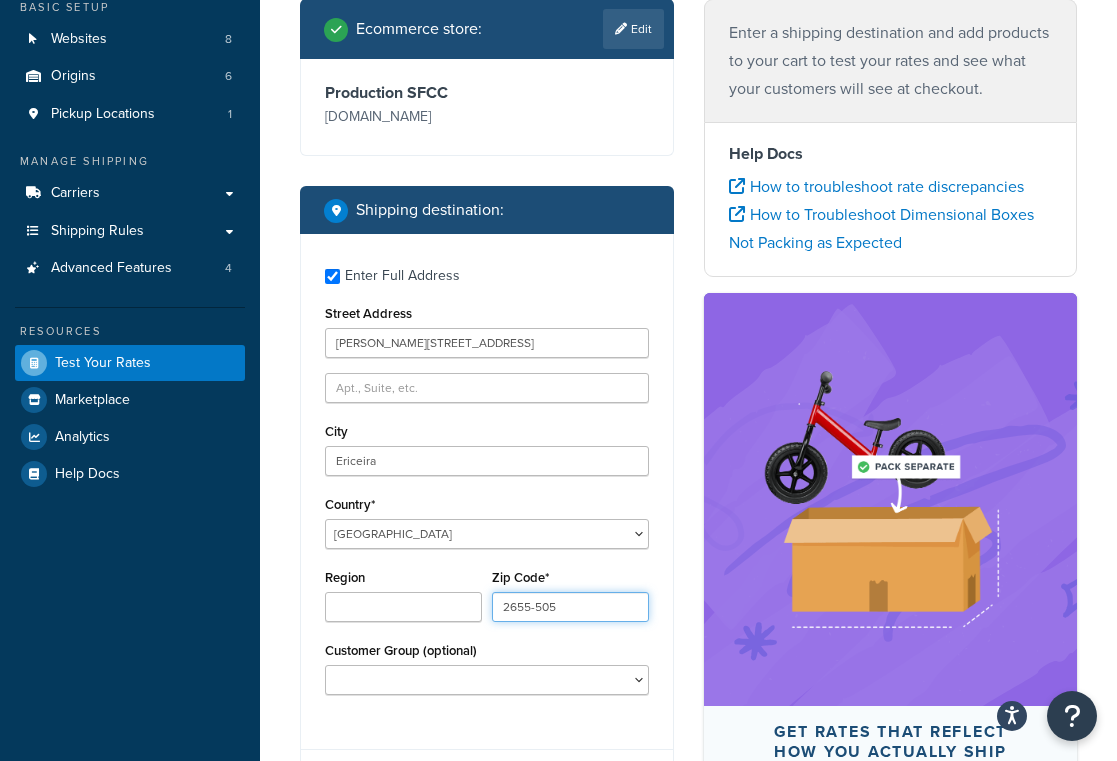 type on "2655-505" 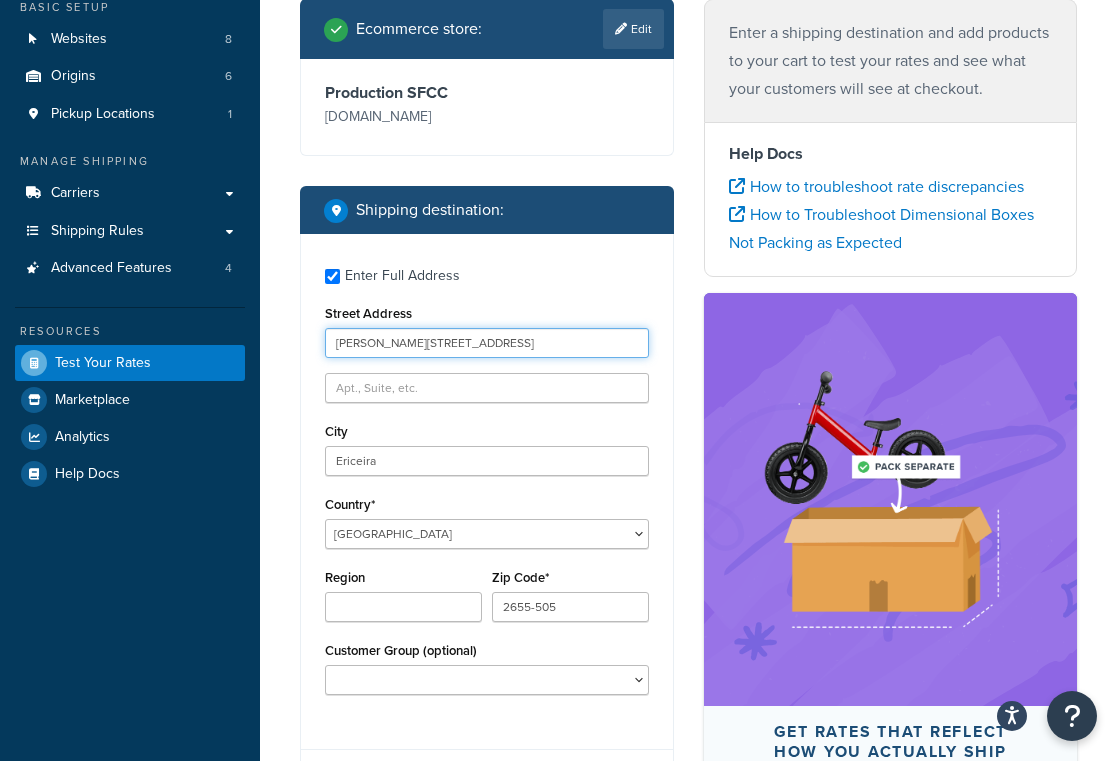 click on "[PERSON_NAME][STREET_ADDRESS]" at bounding box center (487, 343) 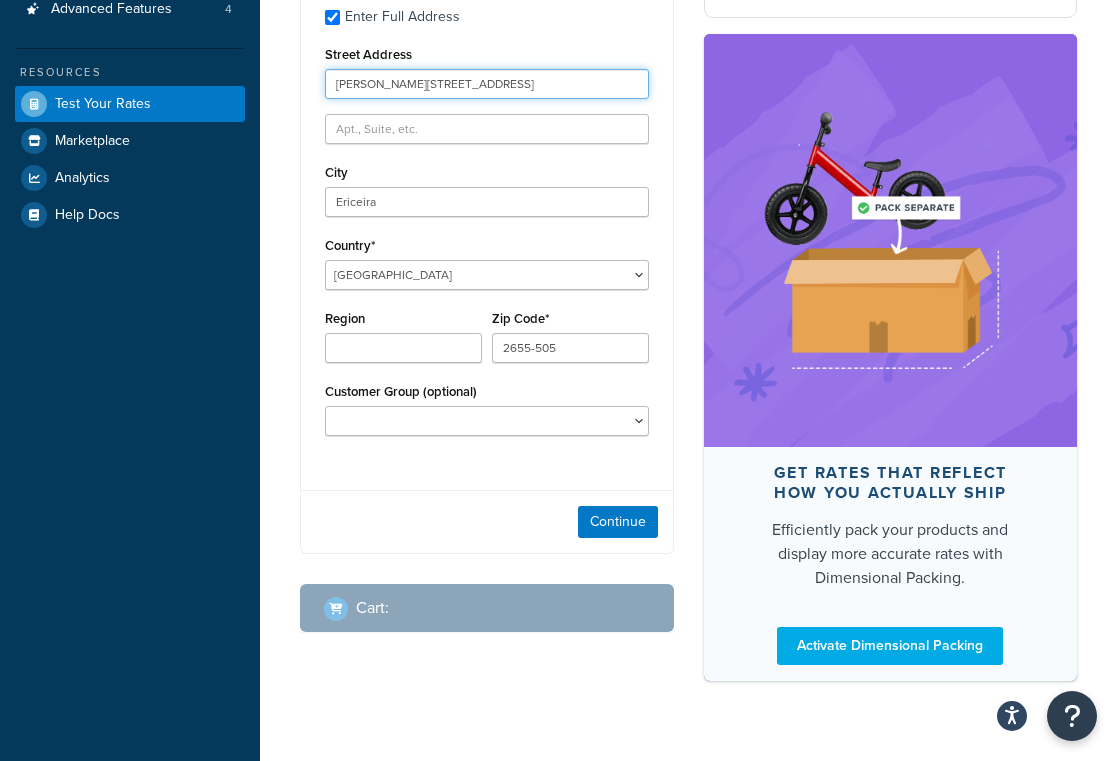 scroll, scrollTop: 388, scrollLeft: 0, axis: vertical 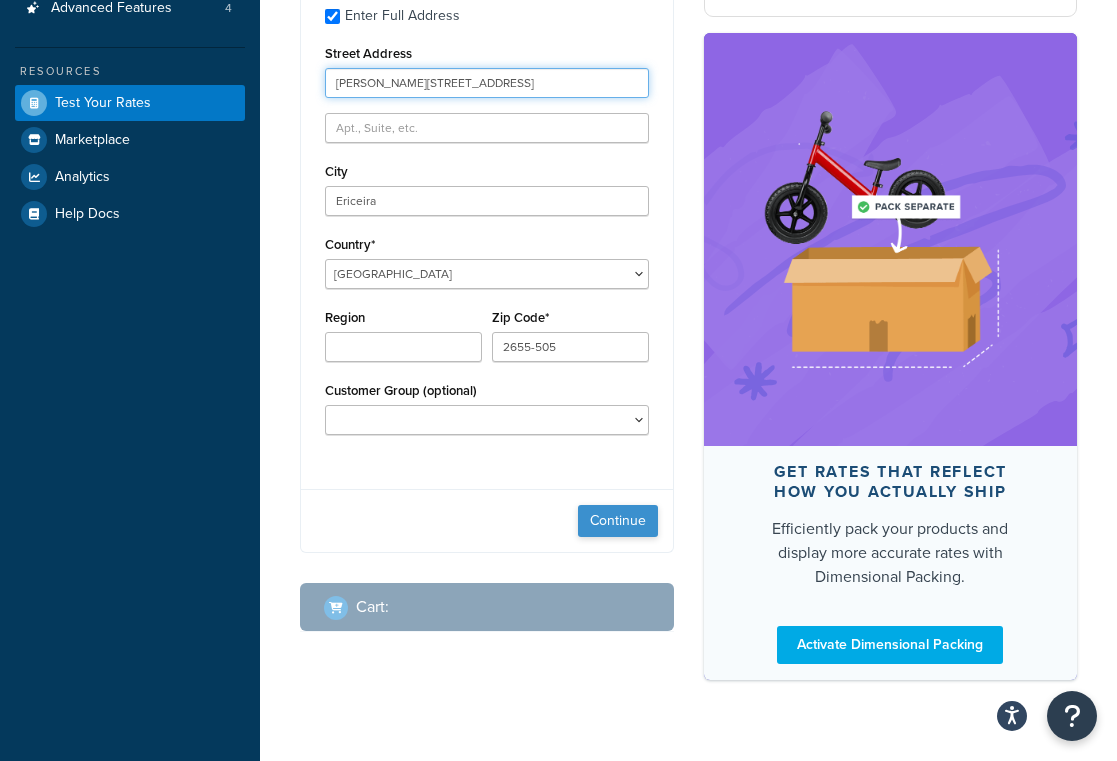 type on "[PERSON_NAME][STREET_ADDRESS]" 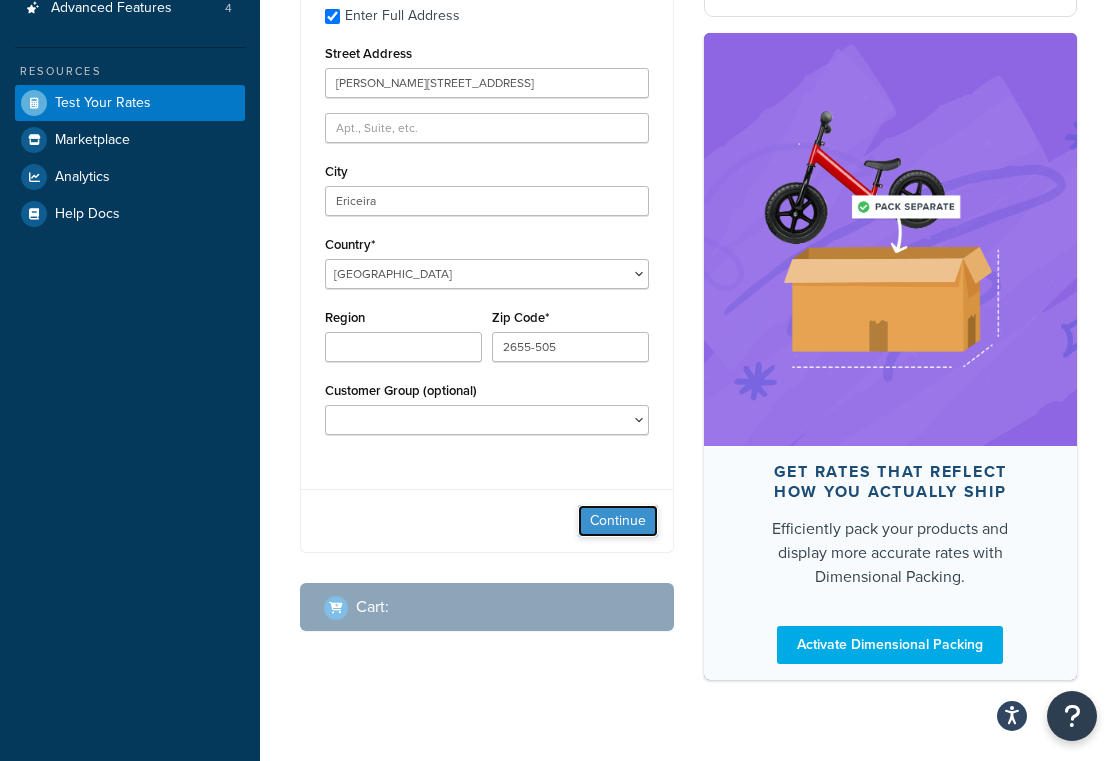 click on "Continue" at bounding box center (618, 521) 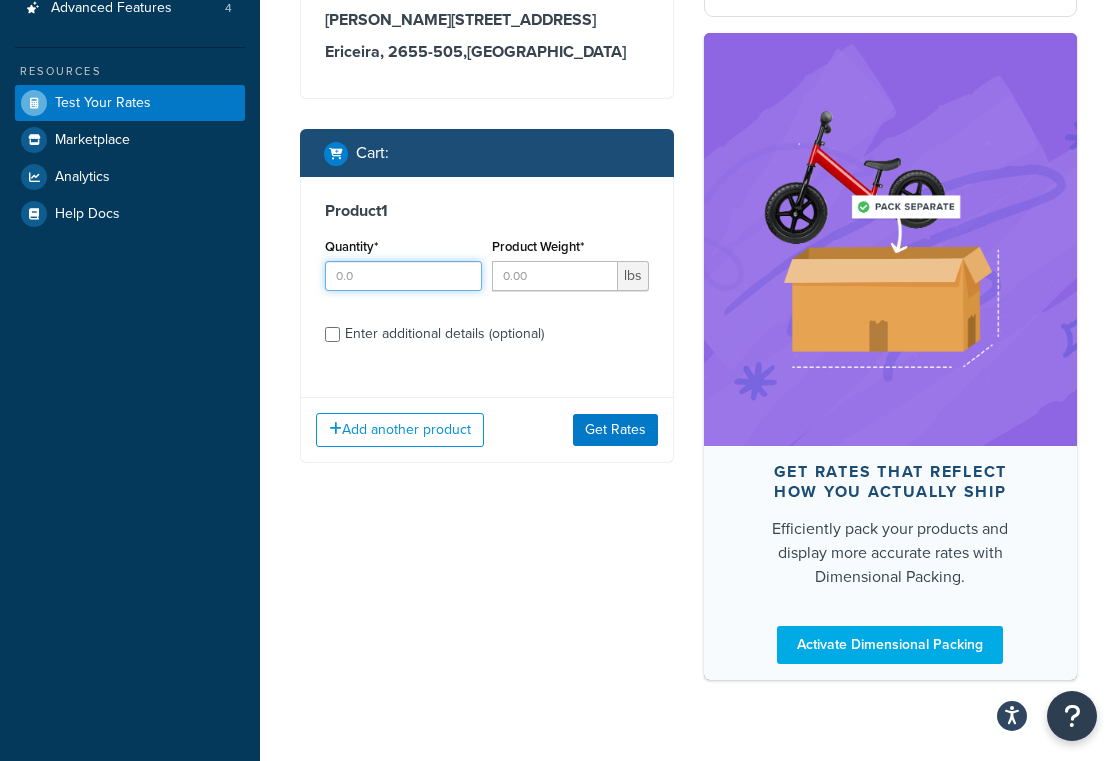 click on "Quantity*" at bounding box center [403, 276] 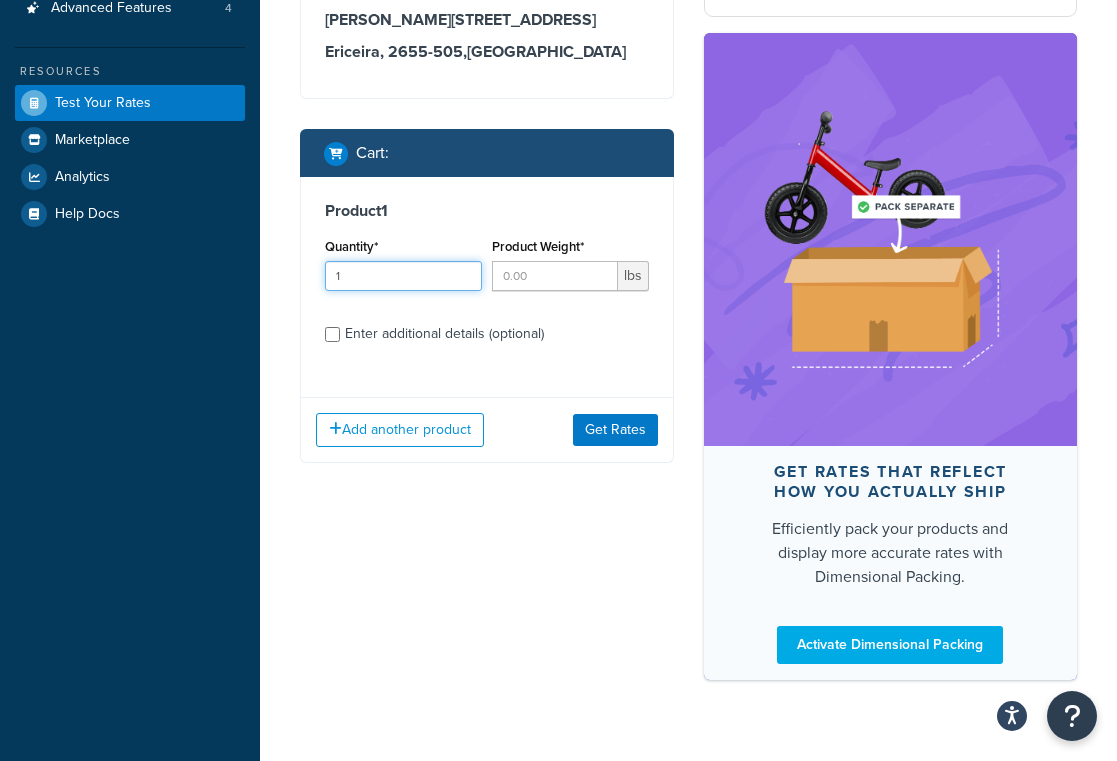type on "1" 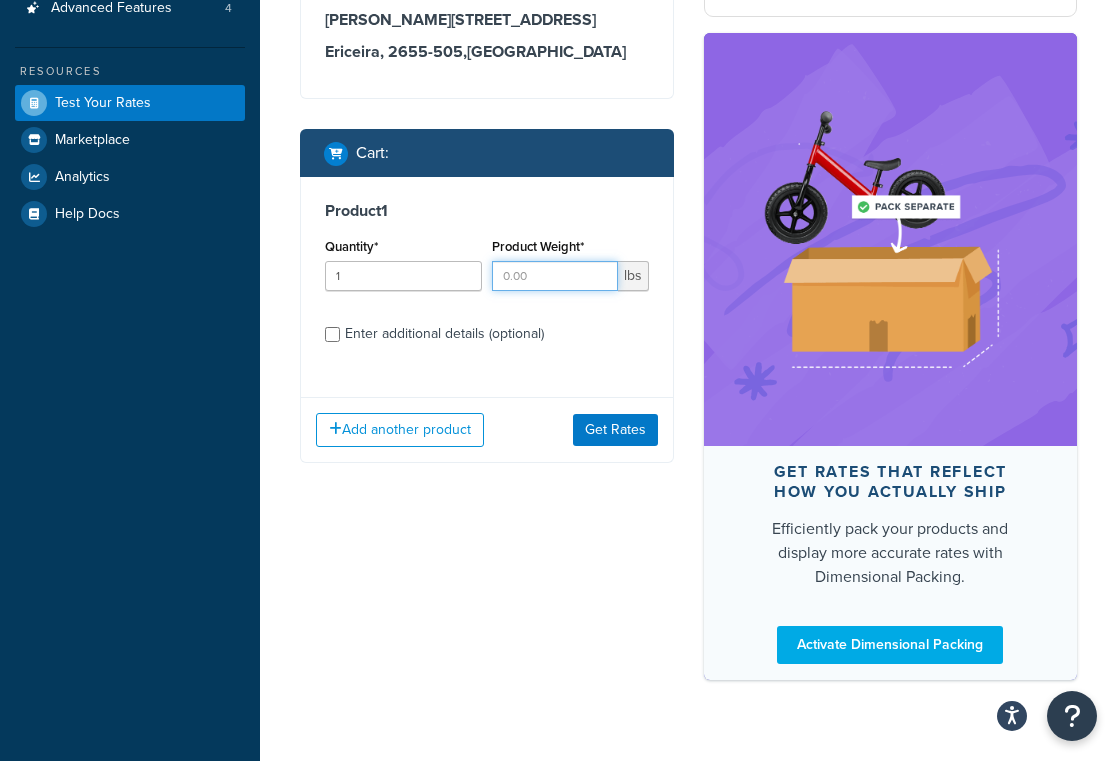 click on "Product Weight*" at bounding box center (555, 276) 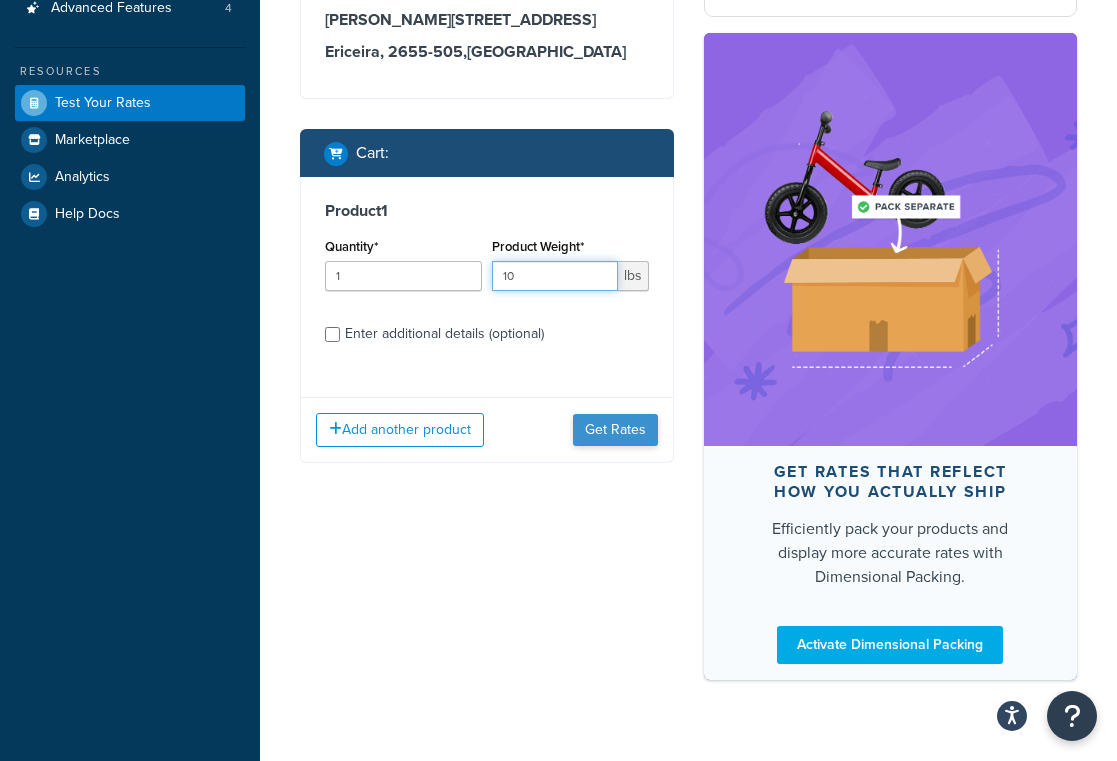 type on "10" 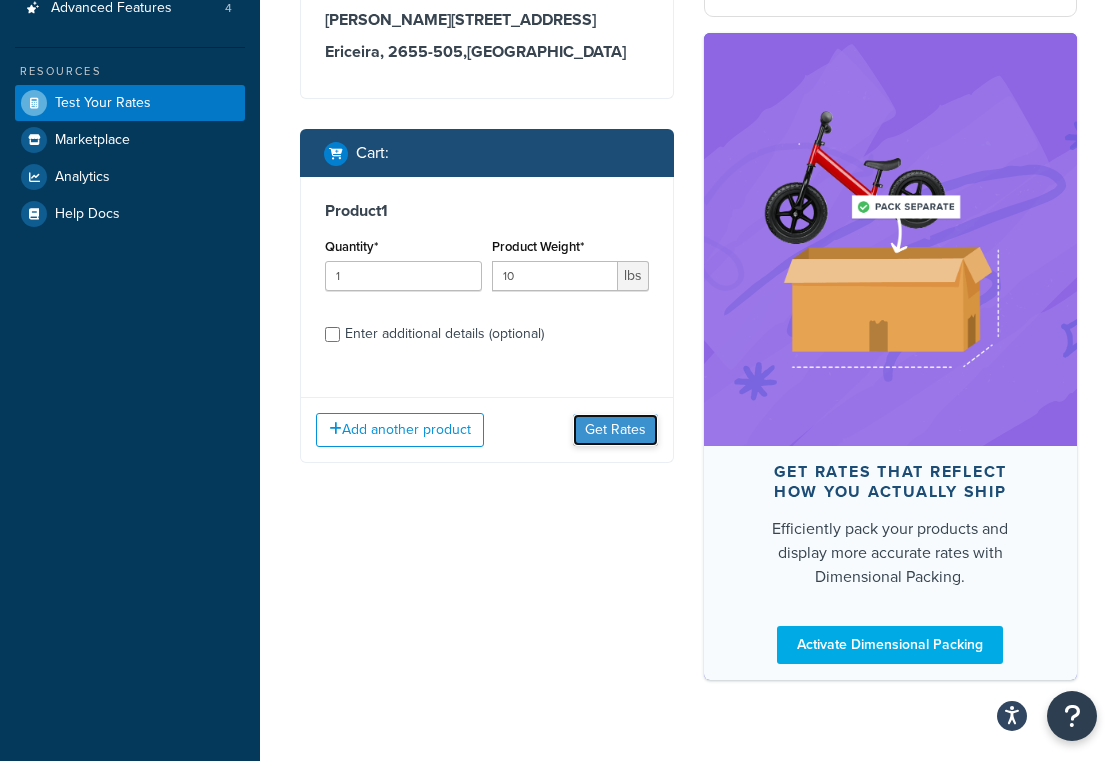 click on "Get Rates" at bounding box center (615, 430) 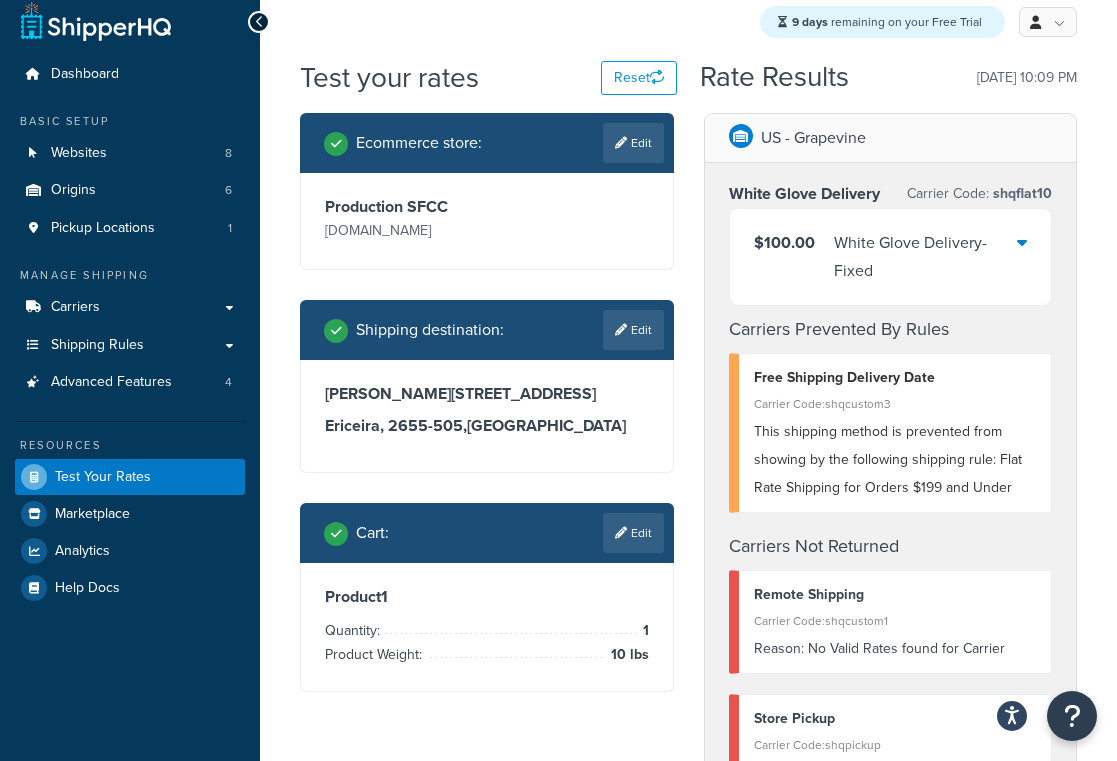 scroll, scrollTop: 0, scrollLeft: 0, axis: both 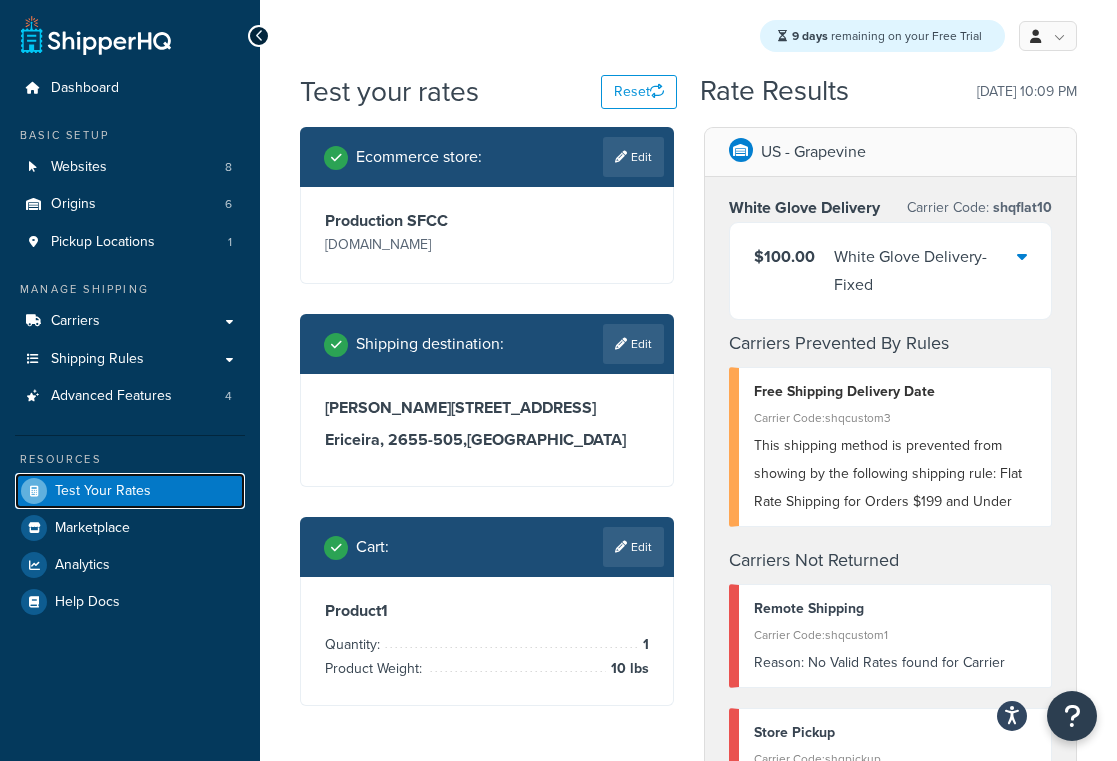 click on "Test Your Rates" at bounding box center (103, 491) 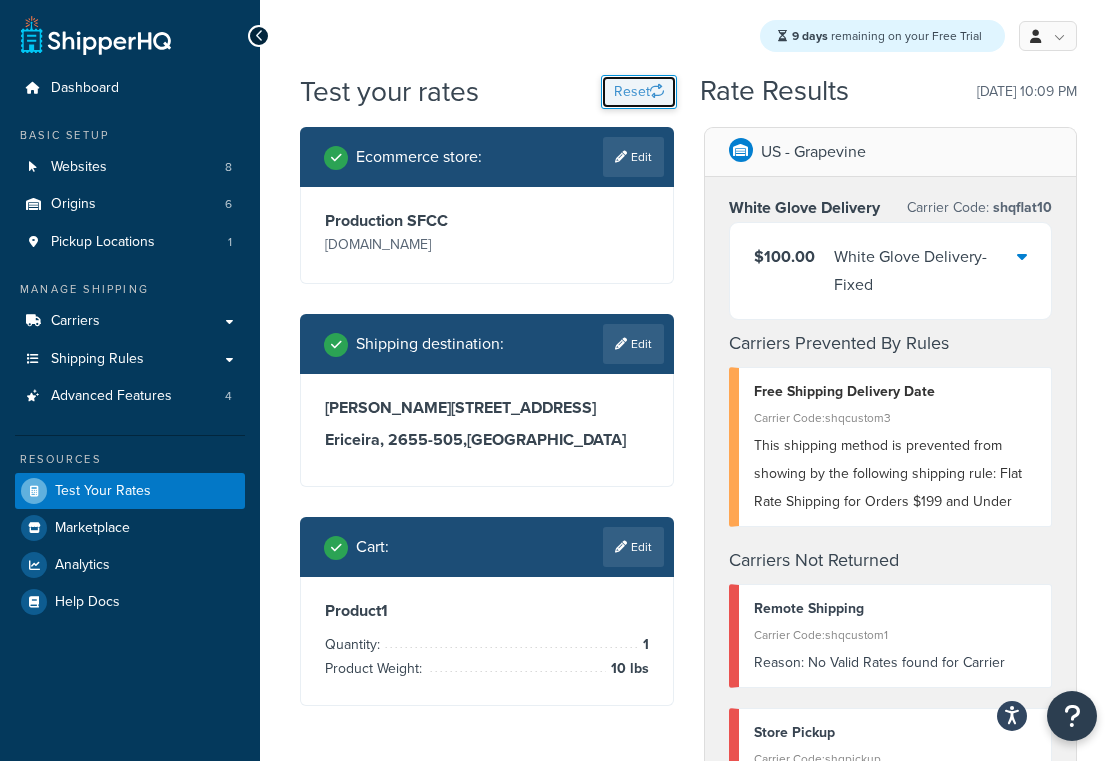 click on "Reset" at bounding box center [639, 92] 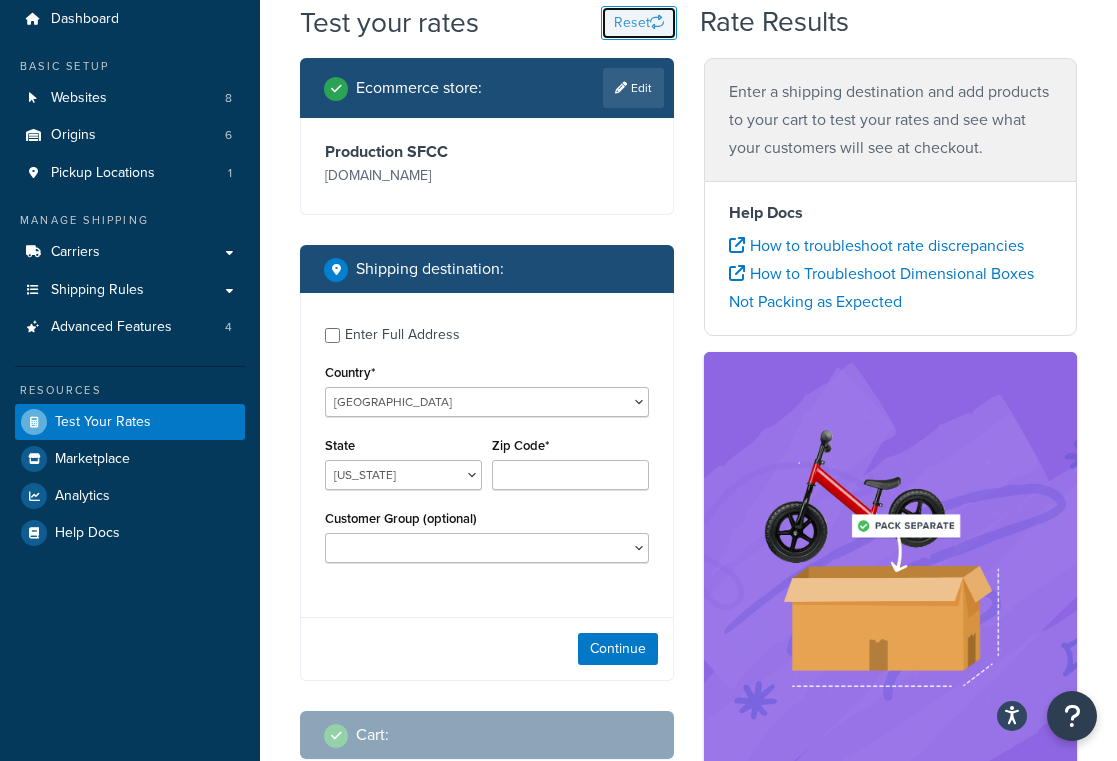 scroll, scrollTop: 68, scrollLeft: 0, axis: vertical 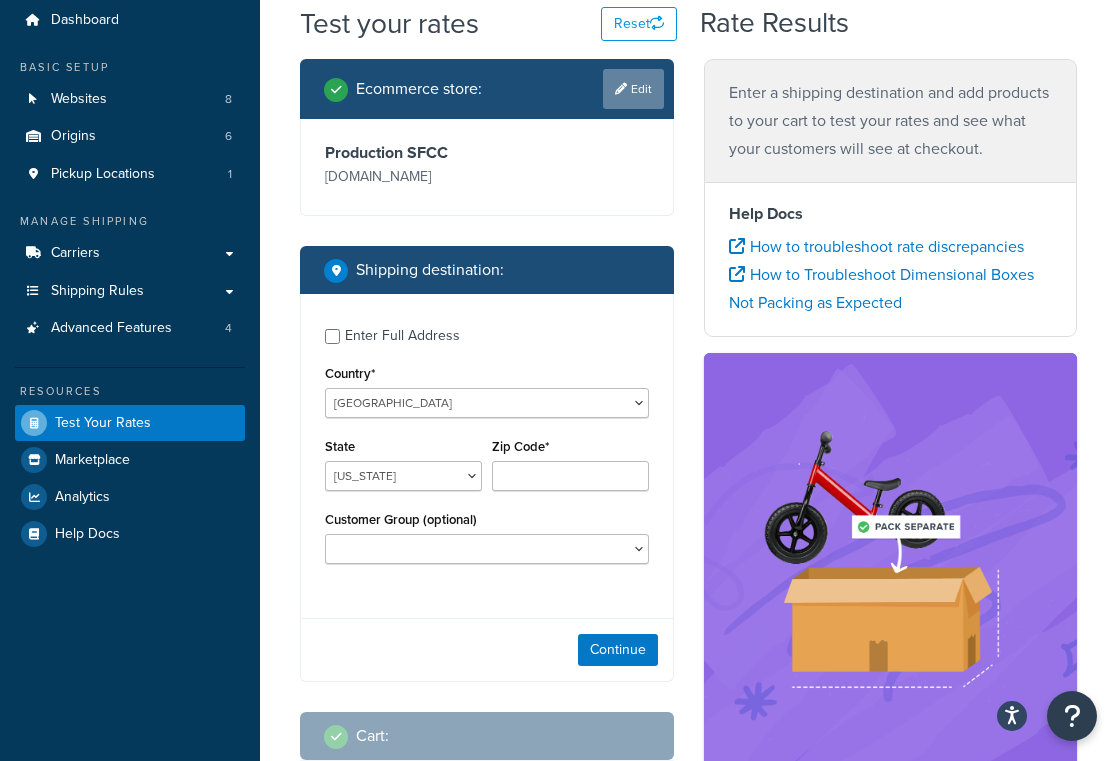 click on "Edit" at bounding box center [633, 89] 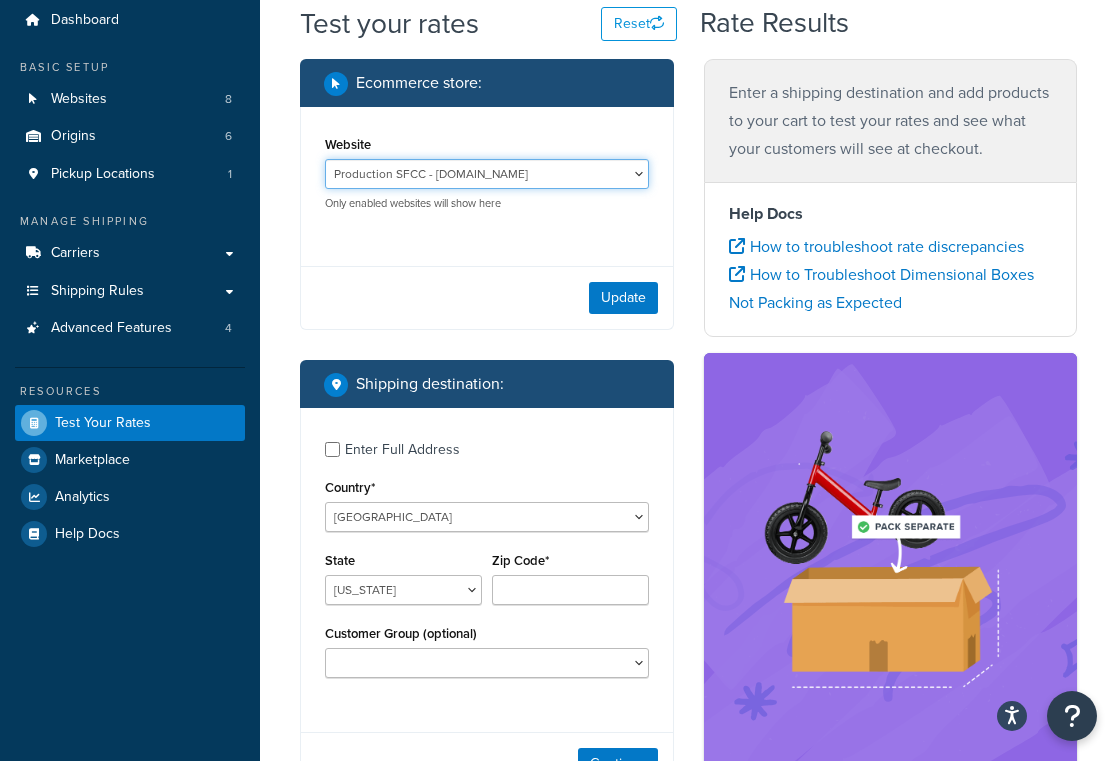 click on "B2B-Development - [URL][DOMAIN_NAME] B2B-QA - [URL][DOMAIN_NAME] BKTN 001 - [URL][DOMAIN_NAME] Development - [DOMAIN_NAME] Production SFCC - [DOMAIN_NAME] Sandbox 006 - [DOMAIN_NAME] Staging - [DOMAIN_NAME]" at bounding box center (487, 174) 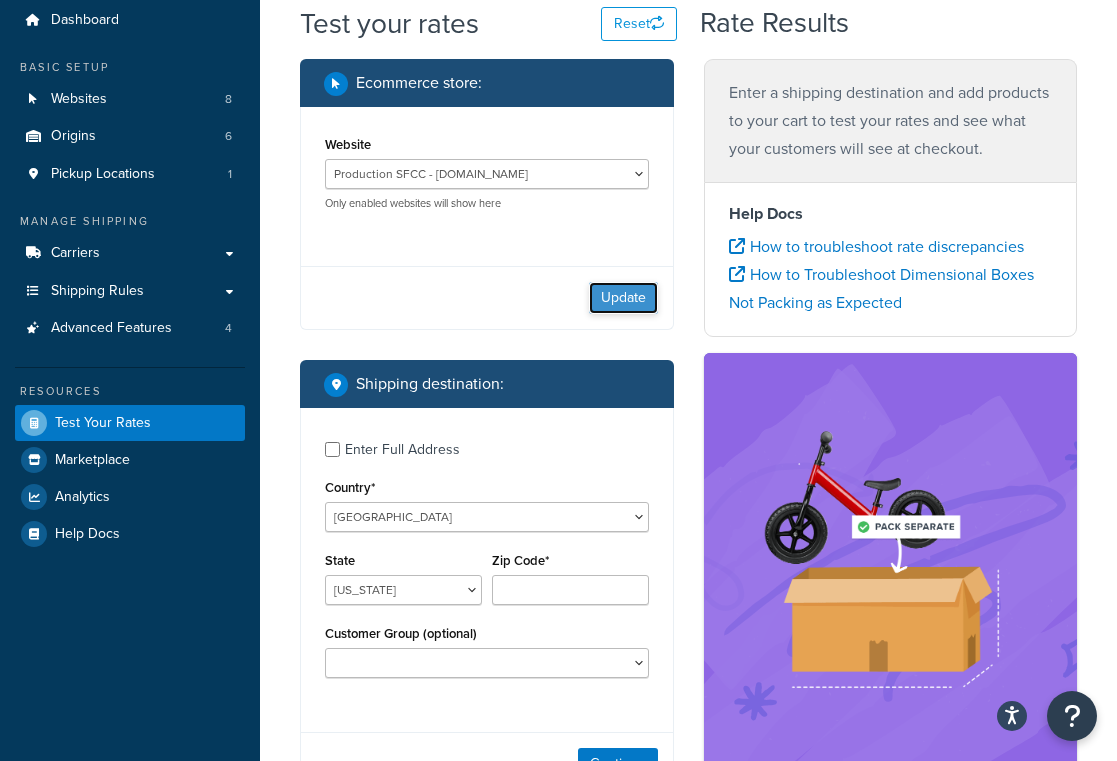 click on "Update" at bounding box center (623, 298) 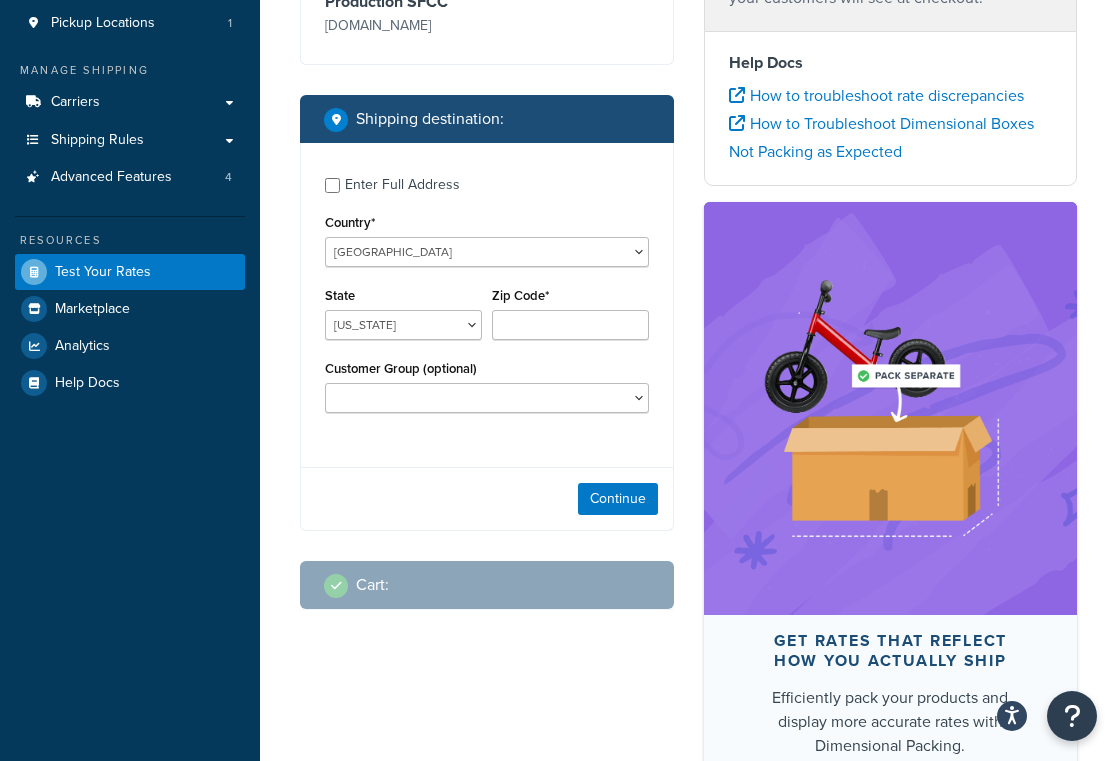 scroll, scrollTop: 202, scrollLeft: 0, axis: vertical 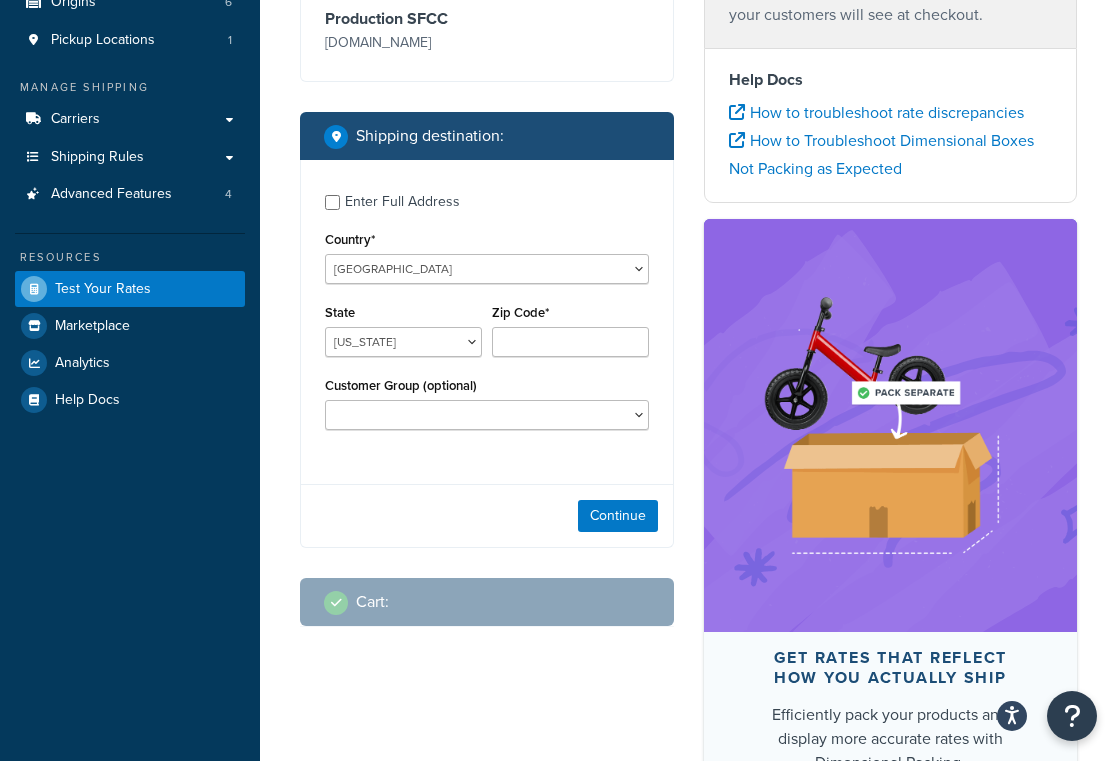 click on "Enter Full Address" at bounding box center (402, 202) 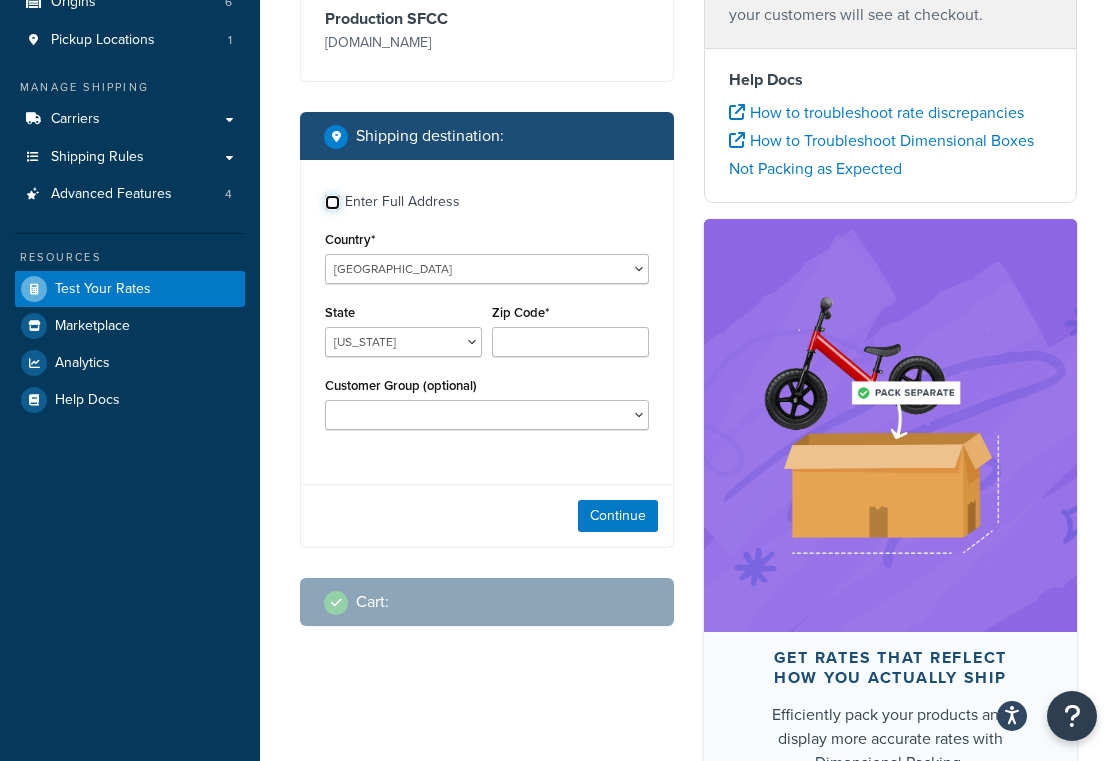 click on "Enter Full Address" at bounding box center [332, 202] 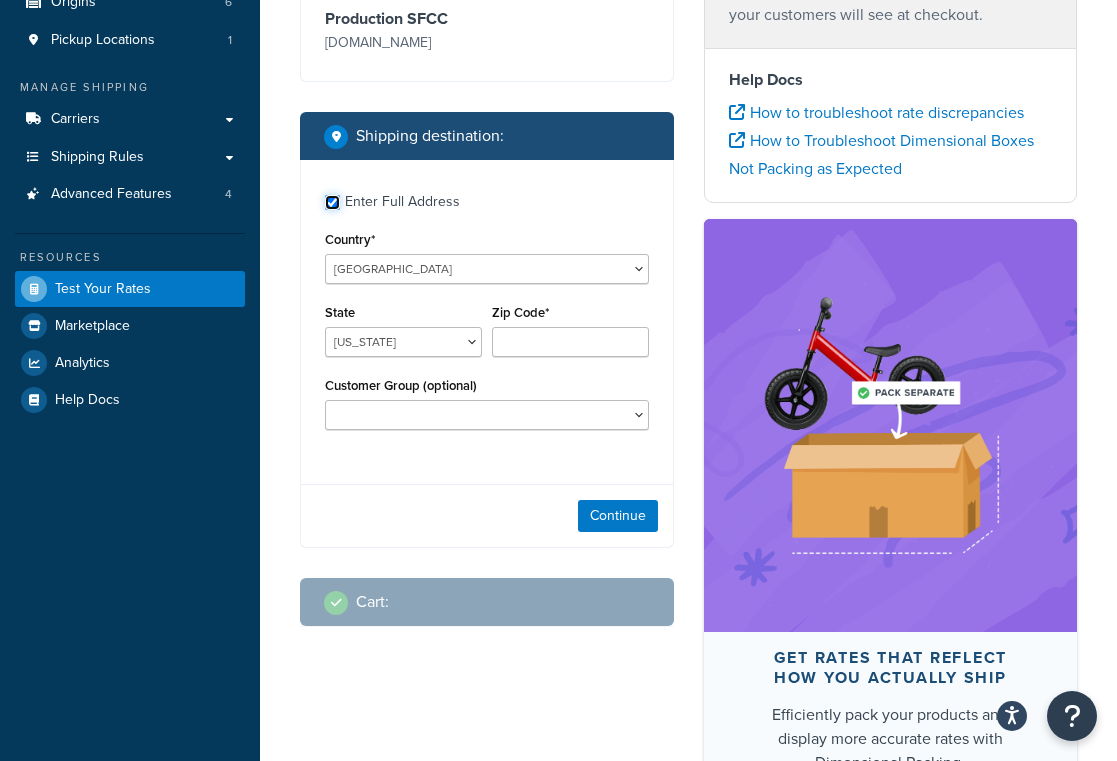 checkbox on "true" 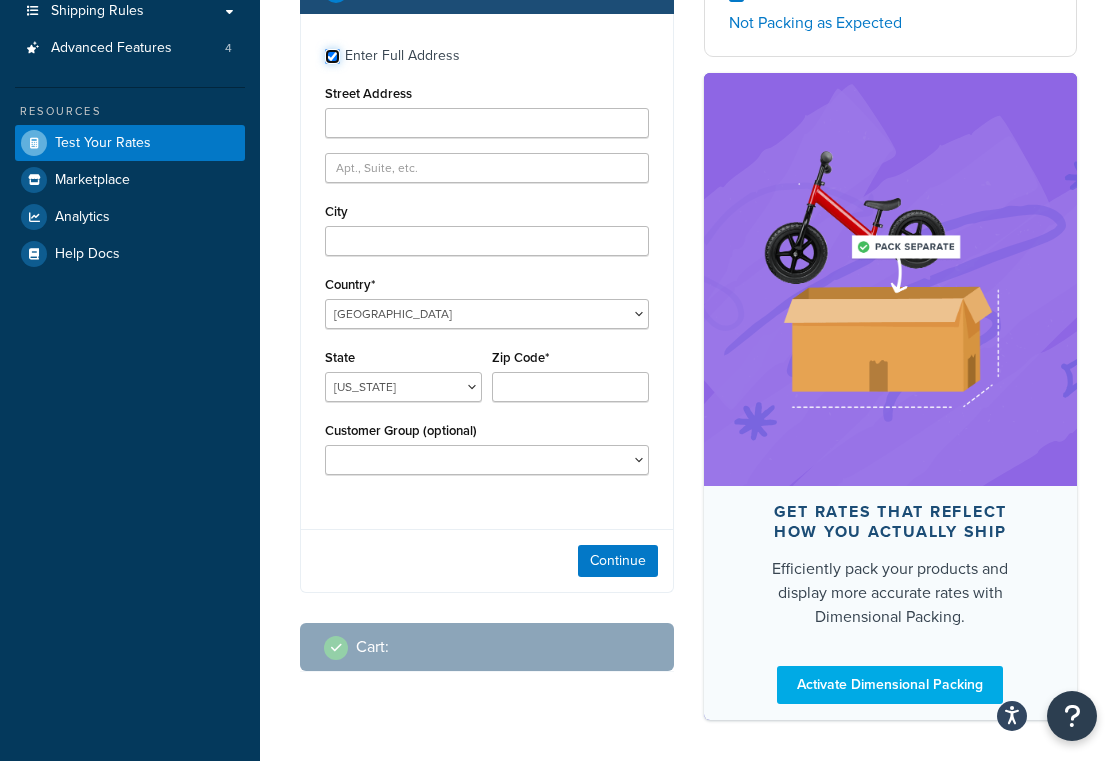scroll, scrollTop: 352, scrollLeft: 0, axis: vertical 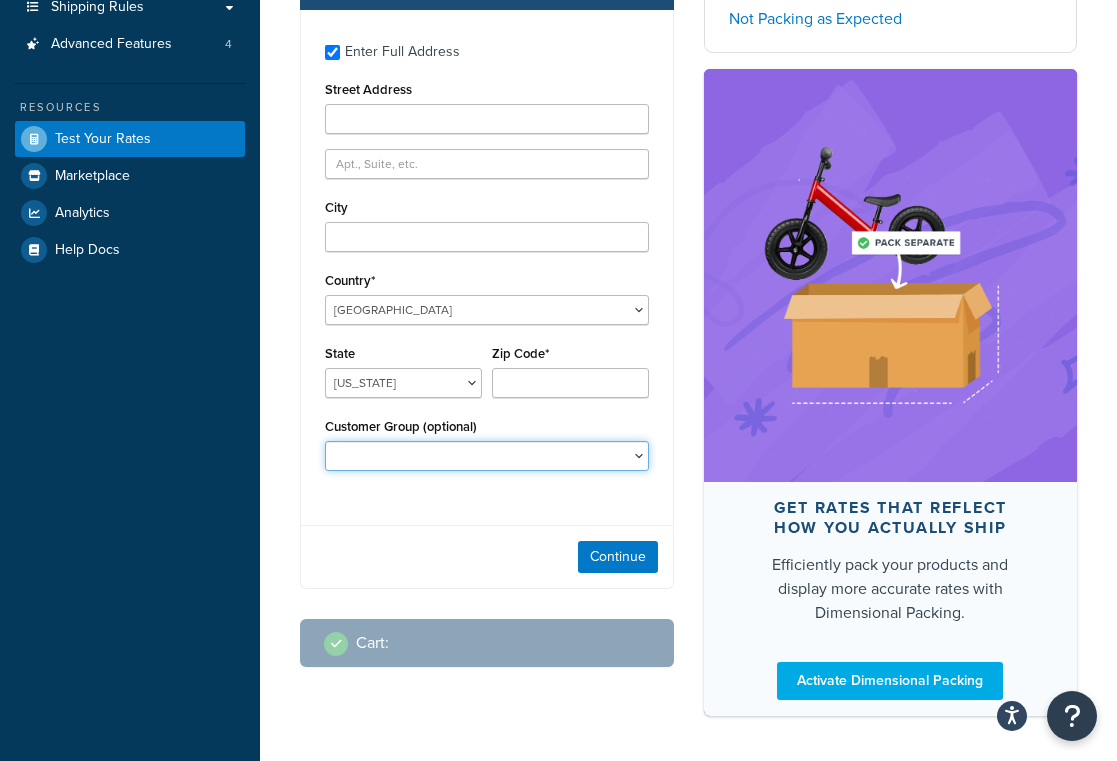 click on "Logged In  Not Logged in  Retail  Wholesale" at bounding box center (487, 456) 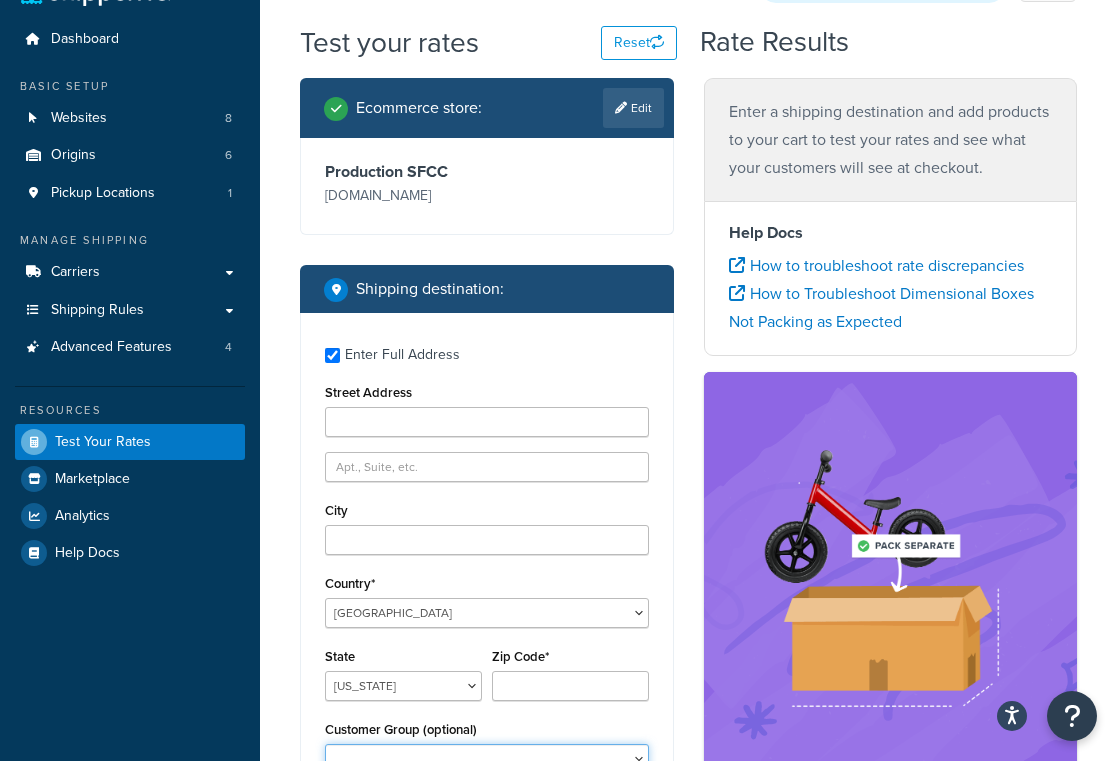 scroll, scrollTop: 0, scrollLeft: 0, axis: both 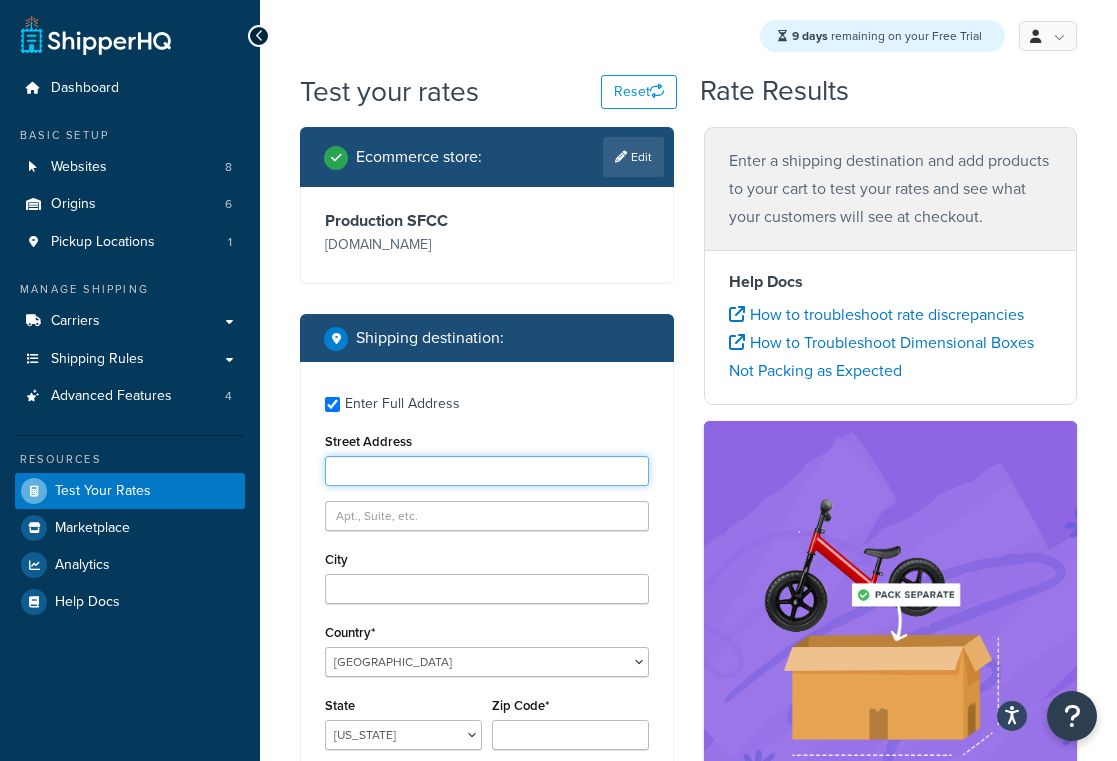 click on "Street Address" at bounding box center (487, 471) 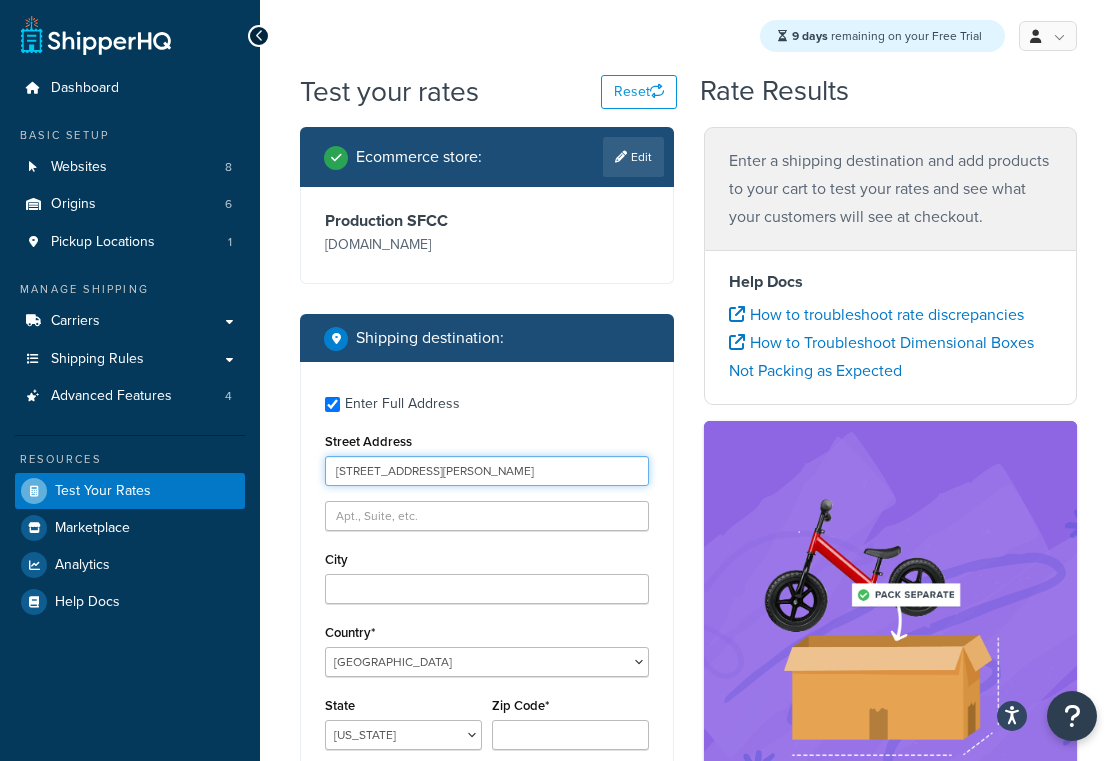 type on "[STREET_ADDRESS][PERSON_NAME]" 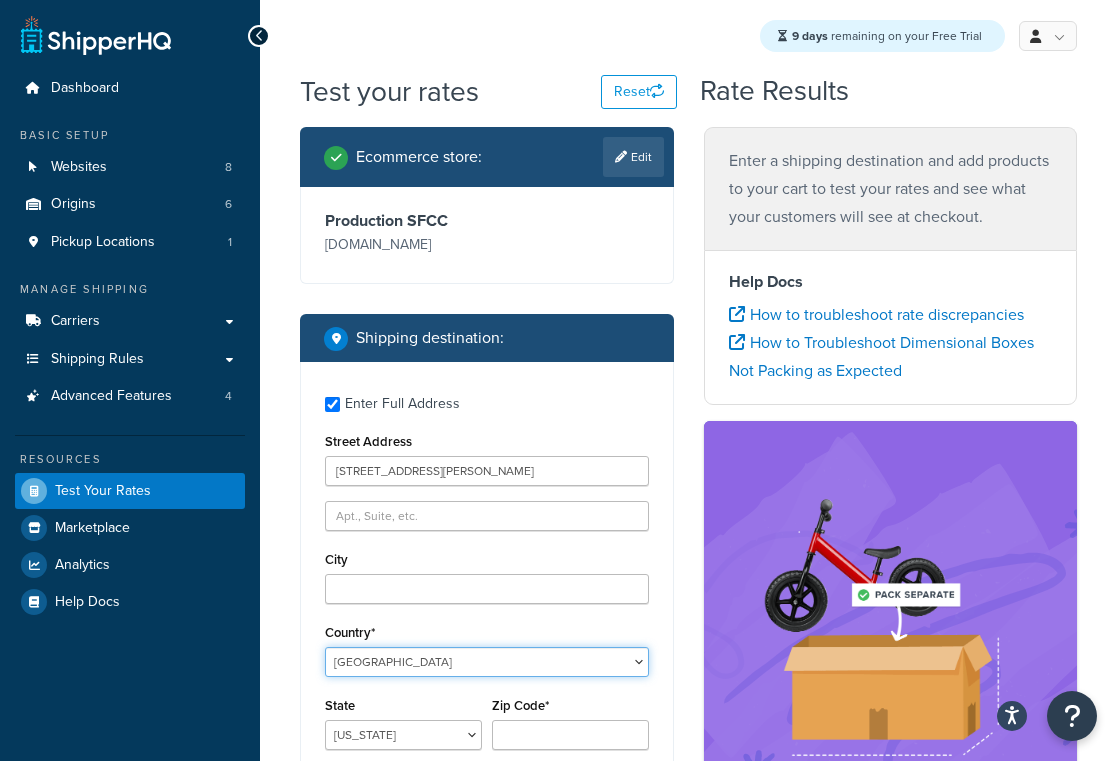 click on "[GEOGRAPHIC_DATA]  [GEOGRAPHIC_DATA]  [GEOGRAPHIC_DATA]  [GEOGRAPHIC_DATA]  [GEOGRAPHIC_DATA]  [GEOGRAPHIC_DATA]  [US_STATE]  [GEOGRAPHIC_DATA]  [GEOGRAPHIC_DATA]  [GEOGRAPHIC_DATA]  [GEOGRAPHIC_DATA]  [GEOGRAPHIC_DATA]  [GEOGRAPHIC_DATA]  [GEOGRAPHIC_DATA]  [GEOGRAPHIC_DATA]  [GEOGRAPHIC_DATA]  [GEOGRAPHIC_DATA]  [GEOGRAPHIC_DATA]  [GEOGRAPHIC_DATA]  [GEOGRAPHIC_DATA]  [GEOGRAPHIC_DATA]  [GEOGRAPHIC_DATA]  [GEOGRAPHIC_DATA]  [GEOGRAPHIC_DATA]  [GEOGRAPHIC_DATA]  [GEOGRAPHIC_DATA]  [GEOGRAPHIC_DATA]  [GEOGRAPHIC_DATA]  [GEOGRAPHIC_DATA]  [GEOGRAPHIC_DATA], [GEOGRAPHIC_DATA]  [GEOGRAPHIC_DATA]  [GEOGRAPHIC_DATA]  [GEOGRAPHIC_DATA]  [GEOGRAPHIC_DATA]  [GEOGRAPHIC_DATA]  [GEOGRAPHIC_DATA] [GEOGRAPHIC_DATA]  [GEOGRAPHIC_DATA]  [GEOGRAPHIC_DATA]  [GEOGRAPHIC_DATA]  [GEOGRAPHIC_DATA]  [GEOGRAPHIC_DATA]  [GEOGRAPHIC_DATA]  [GEOGRAPHIC_DATA]  [GEOGRAPHIC_DATA]  [GEOGRAPHIC_DATA]  [GEOGRAPHIC_DATA]  [GEOGRAPHIC_DATA]  [GEOGRAPHIC_DATA]  [GEOGRAPHIC_DATA]  [GEOGRAPHIC_DATA] ([GEOGRAPHIC_DATA]  [GEOGRAPHIC_DATA]  [GEOGRAPHIC_DATA]  [GEOGRAPHIC_DATA]  [GEOGRAPHIC_DATA], [GEOGRAPHIC_DATA]  [GEOGRAPHIC_DATA]  [GEOGRAPHIC_DATA]  [GEOGRAPHIC_DATA]  [GEOGRAPHIC_DATA]  [GEOGRAPHIC_DATA]  [GEOGRAPHIC_DATA]  [GEOGRAPHIC_DATA]  [GEOGRAPHIC_DATA]  [GEOGRAPHIC_DATA]  [GEOGRAPHIC_DATA]  [GEOGRAPHIC_DATA]  [GEOGRAPHIC_DATA]  [GEOGRAPHIC_DATA]  [GEOGRAPHIC_DATA]  [GEOGRAPHIC_DATA]  [GEOGRAPHIC_DATA]  [GEOGRAPHIC_DATA]  [GEOGRAPHIC_DATA]  [GEOGRAPHIC_DATA] ([GEOGRAPHIC_DATA])  [GEOGRAPHIC_DATA]  [GEOGRAPHIC_DATA]  [GEOGRAPHIC_DATA]  [GEOGRAPHIC_DATA]  [GEOGRAPHIC_DATA]  [GEOGRAPHIC_DATA]  [GEOGRAPHIC_DATA]  [US_STATE]" at bounding box center [487, 662] 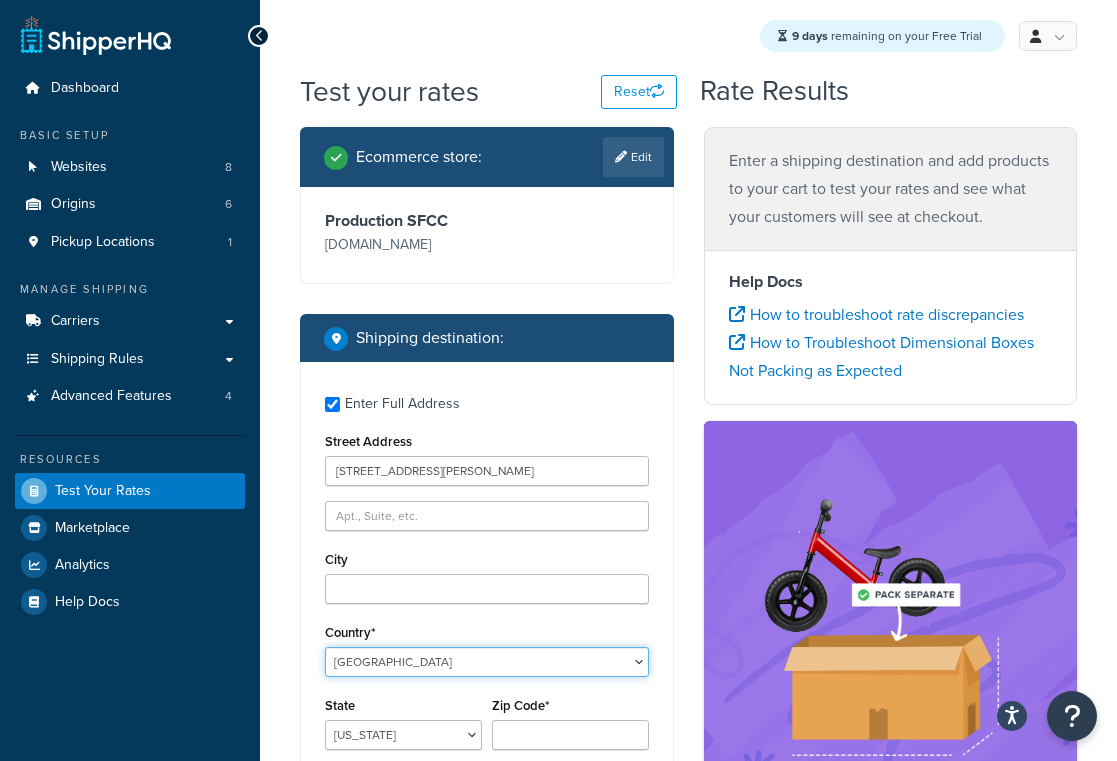 select on "PT" 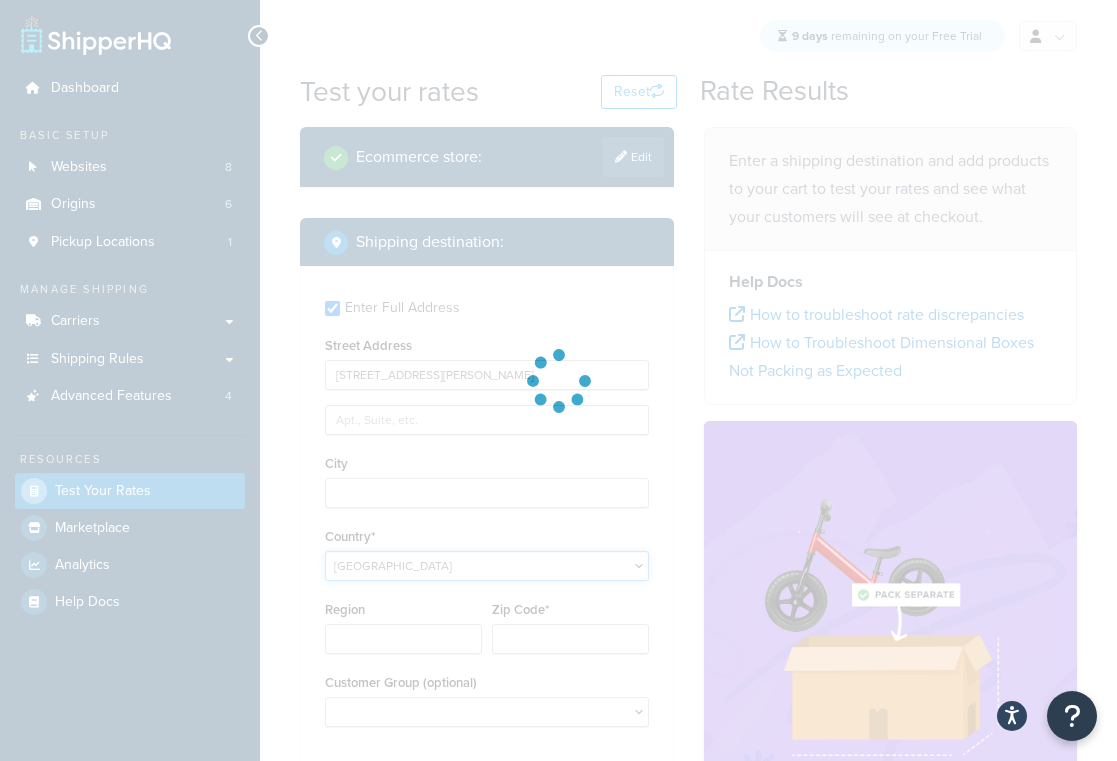 type on "AL" 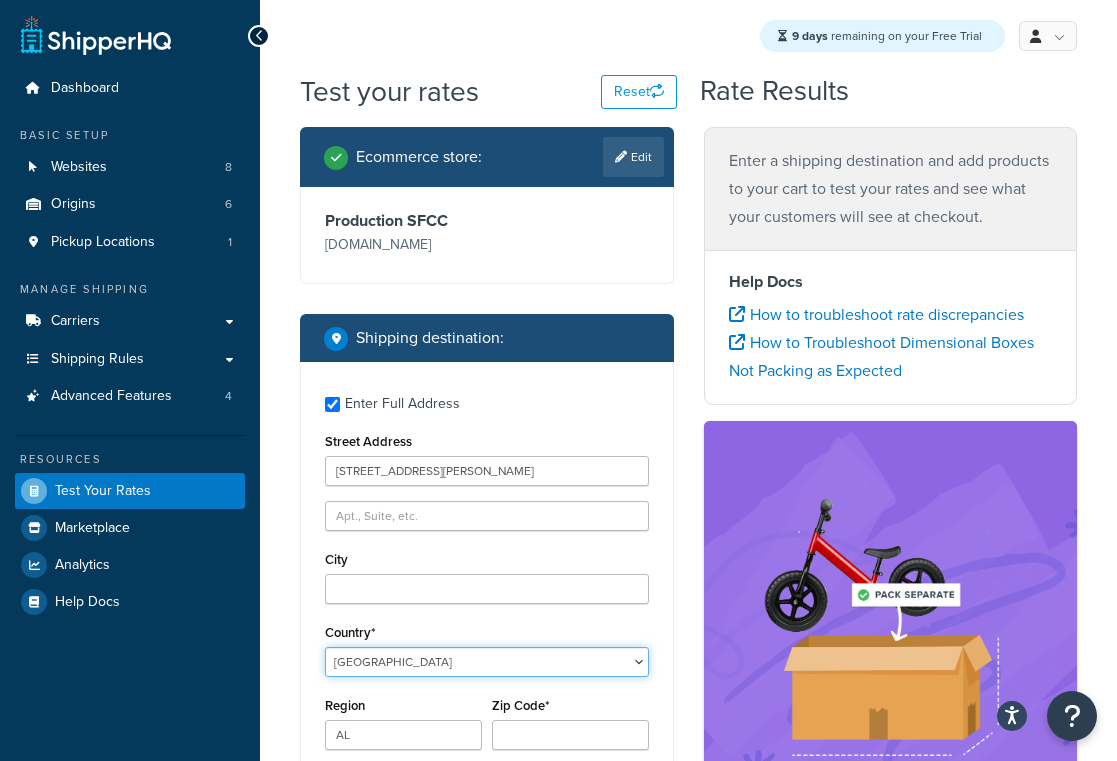 type 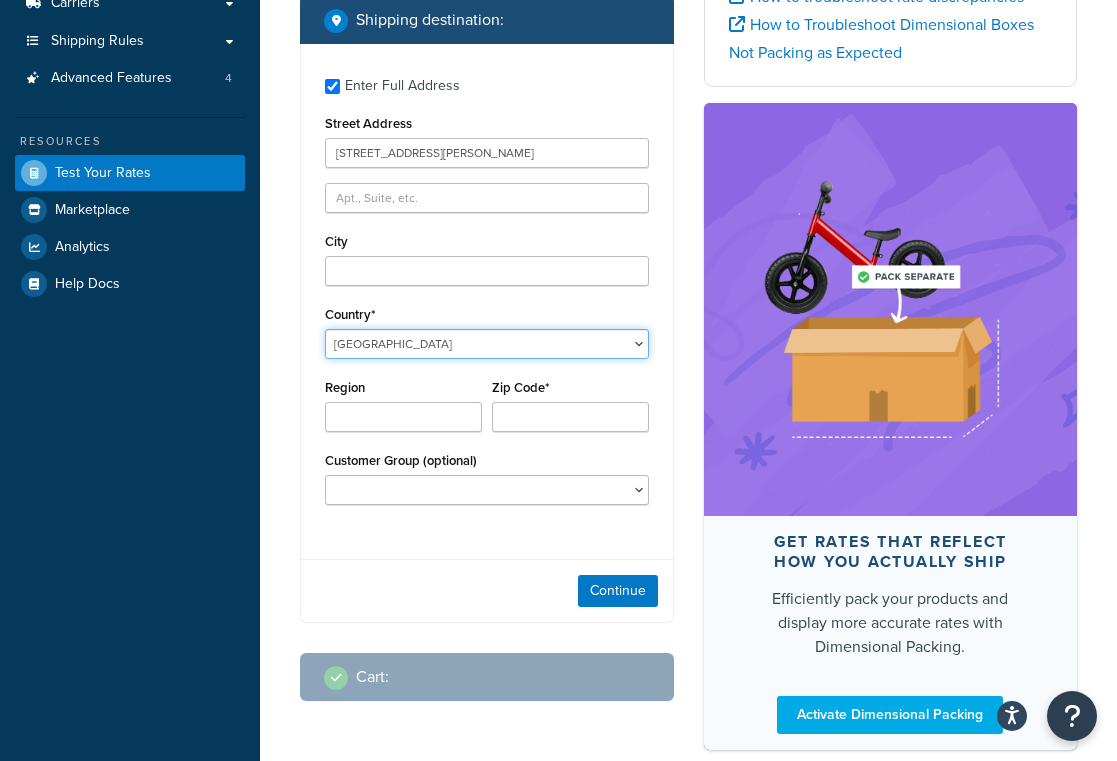 scroll, scrollTop: 311, scrollLeft: 0, axis: vertical 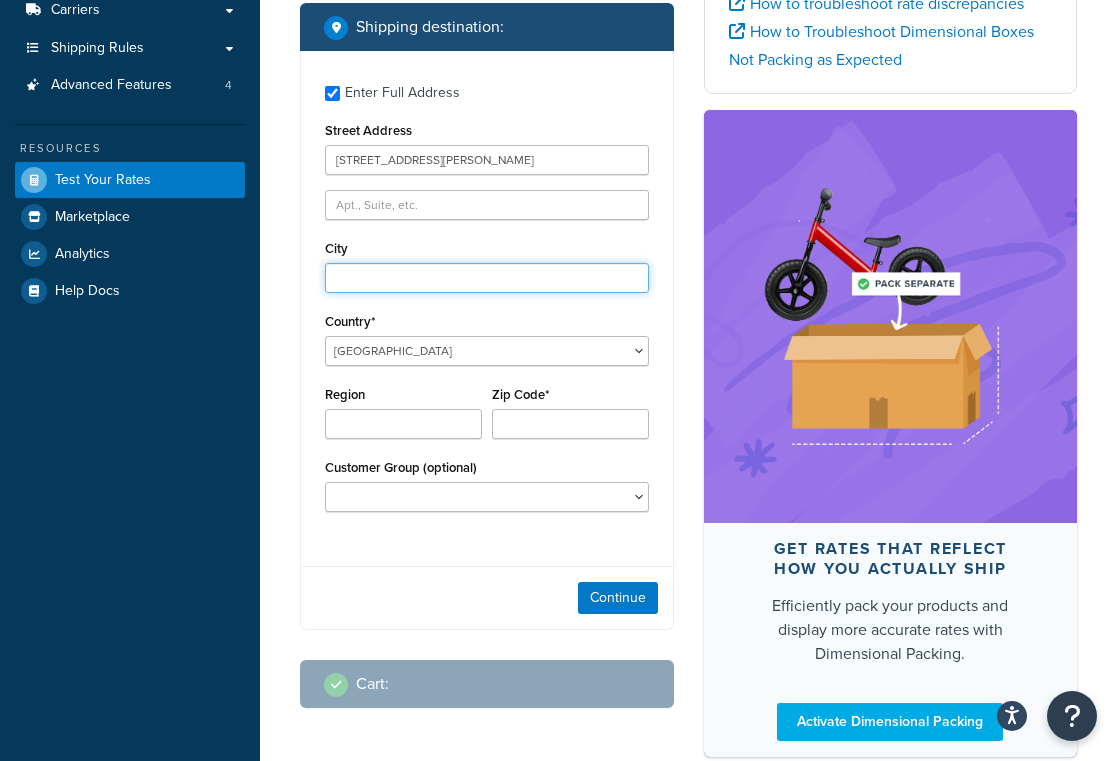 click on "City" at bounding box center [487, 278] 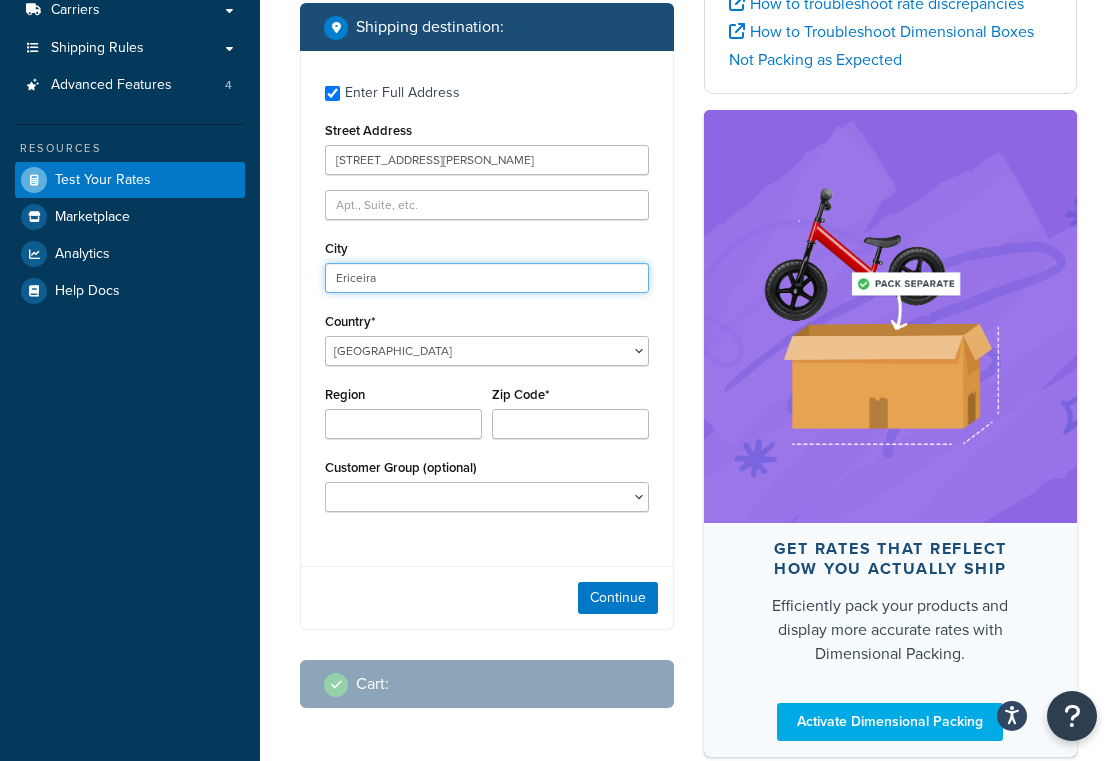 type on "Ericeira" 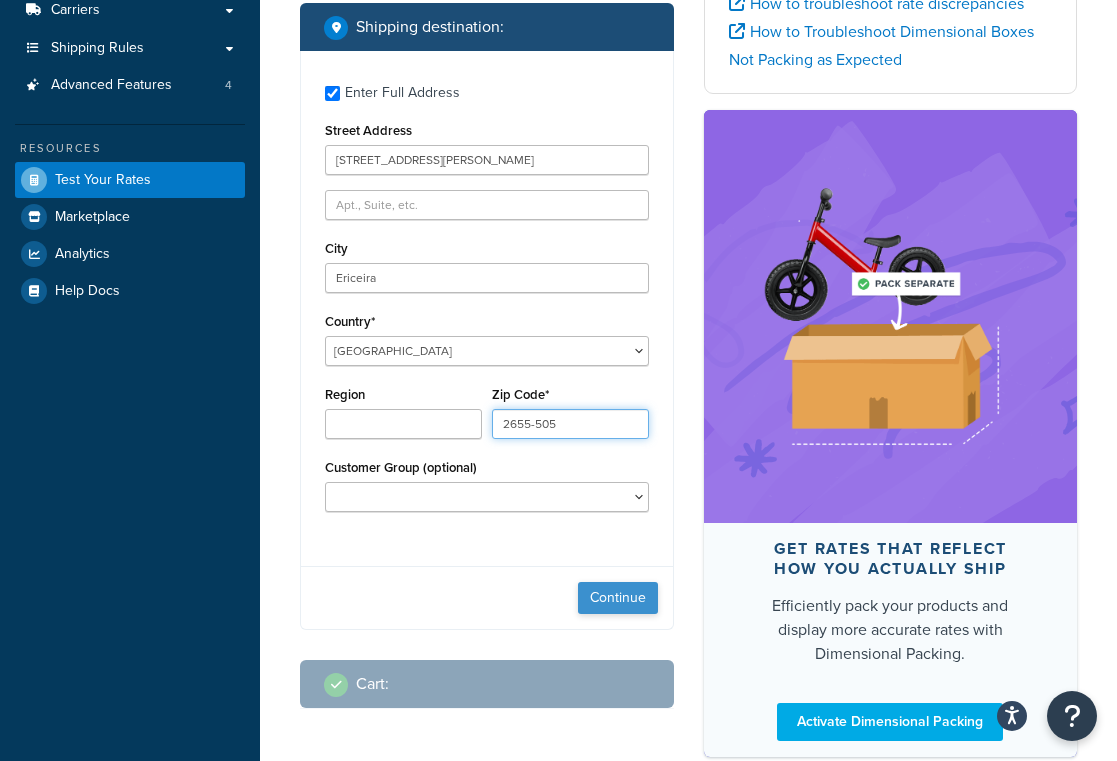 type on "2655-505" 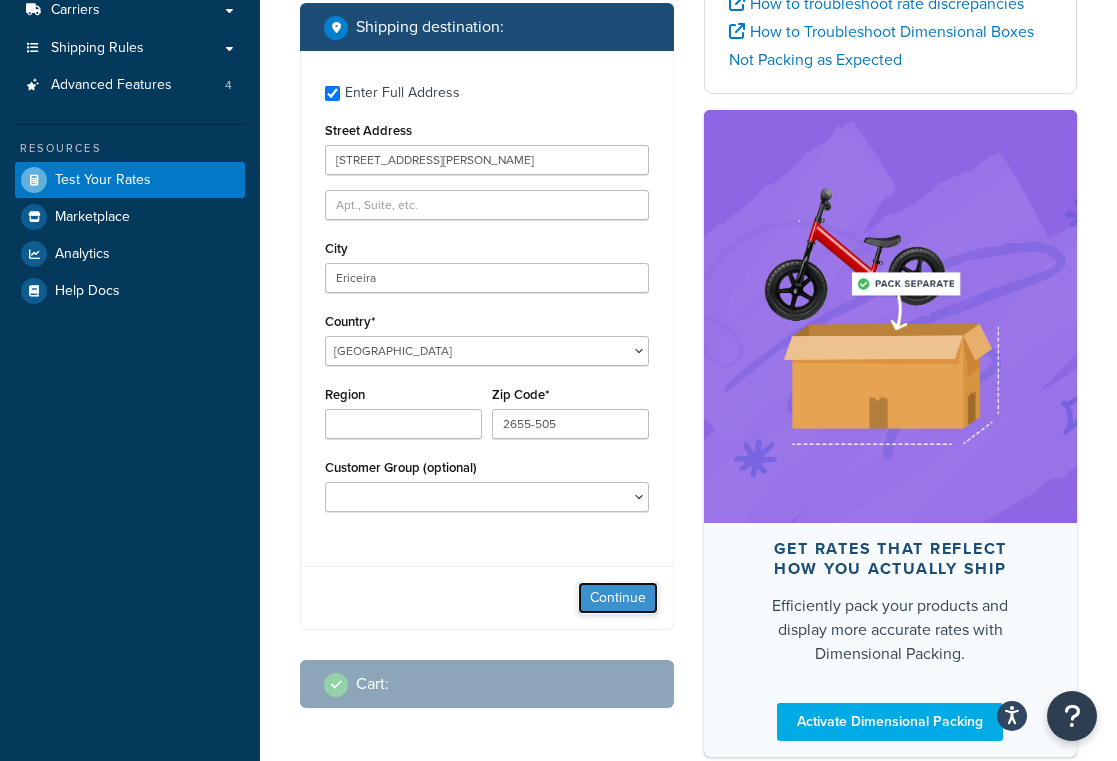 click on "Continue" at bounding box center [618, 598] 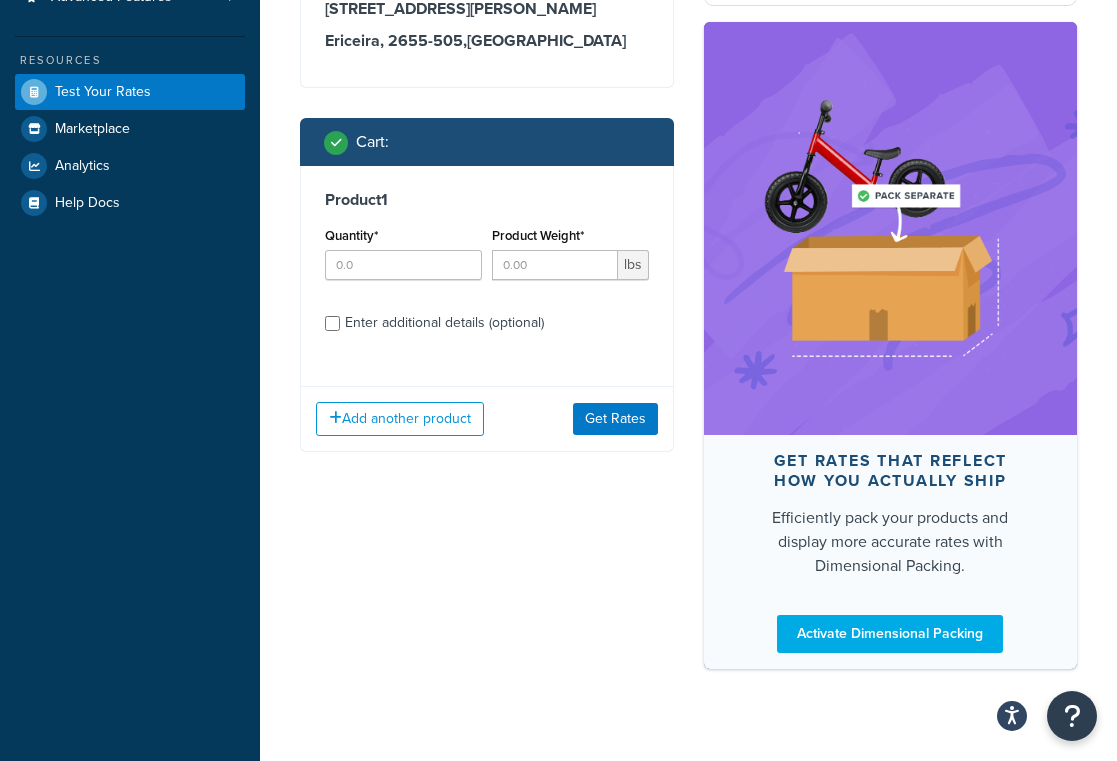 scroll, scrollTop: 401, scrollLeft: 0, axis: vertical 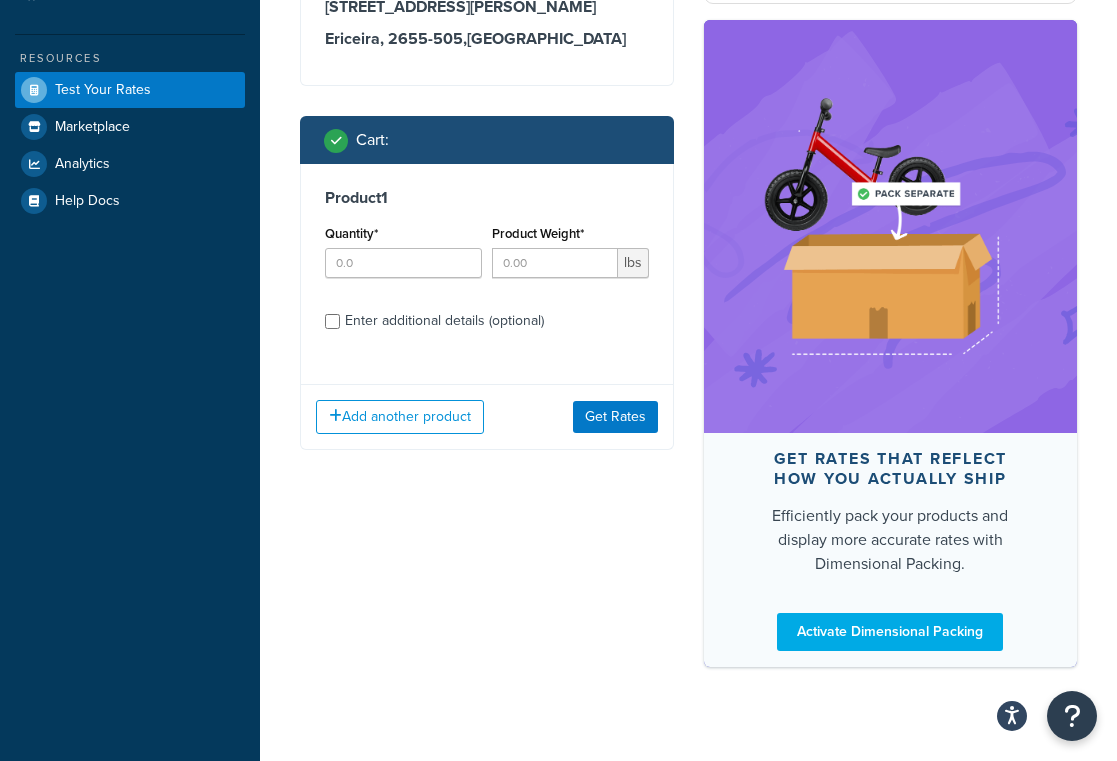 click on "Enter additional details (optional)" at bounding box center [444, 321] 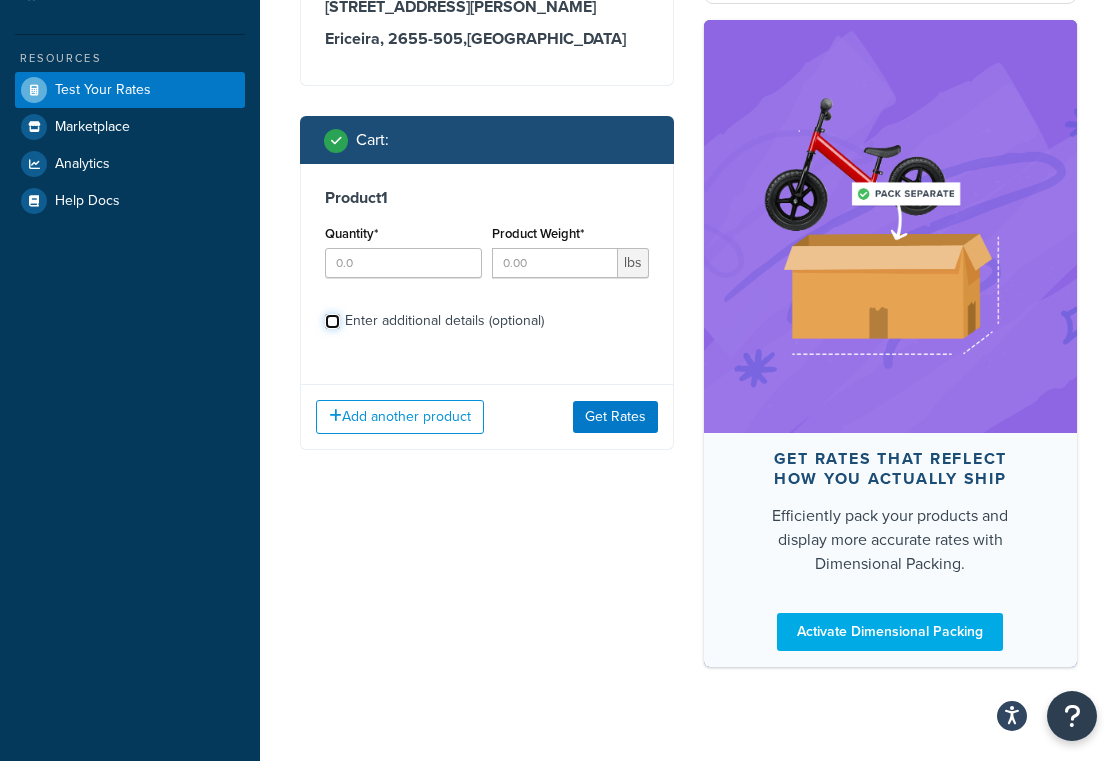 click on "Enter additional details (optional)" at bounding box center [332, 321] 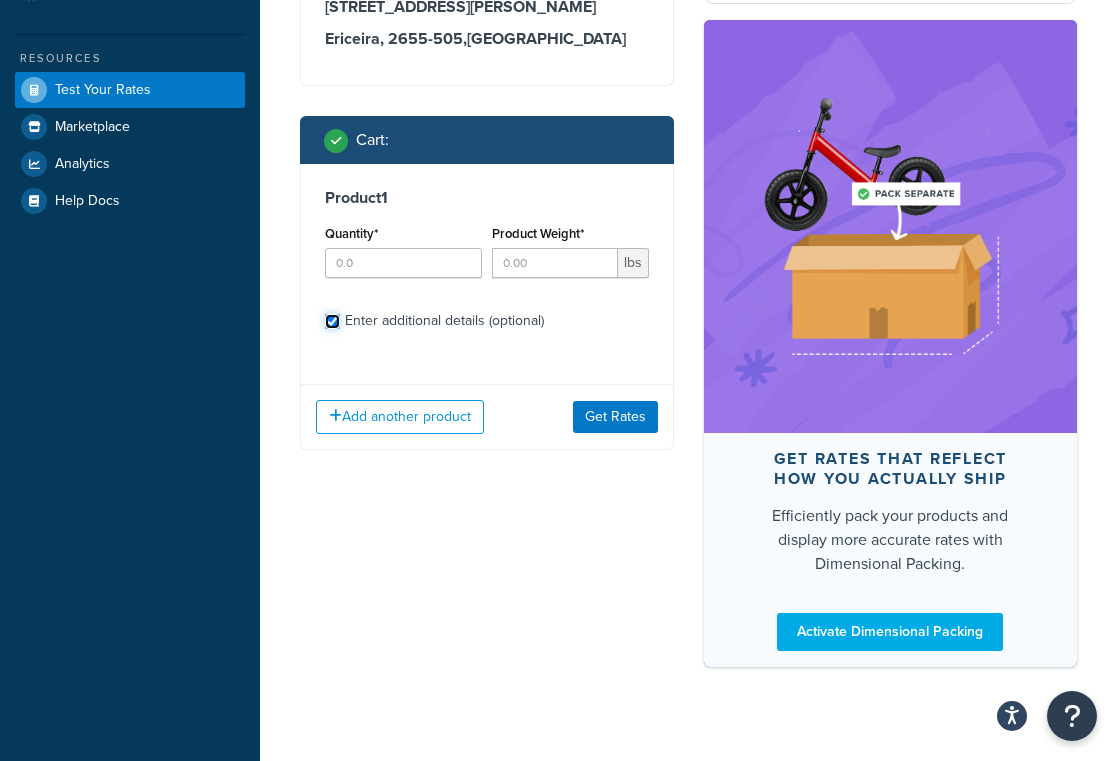 checkbox on "true" 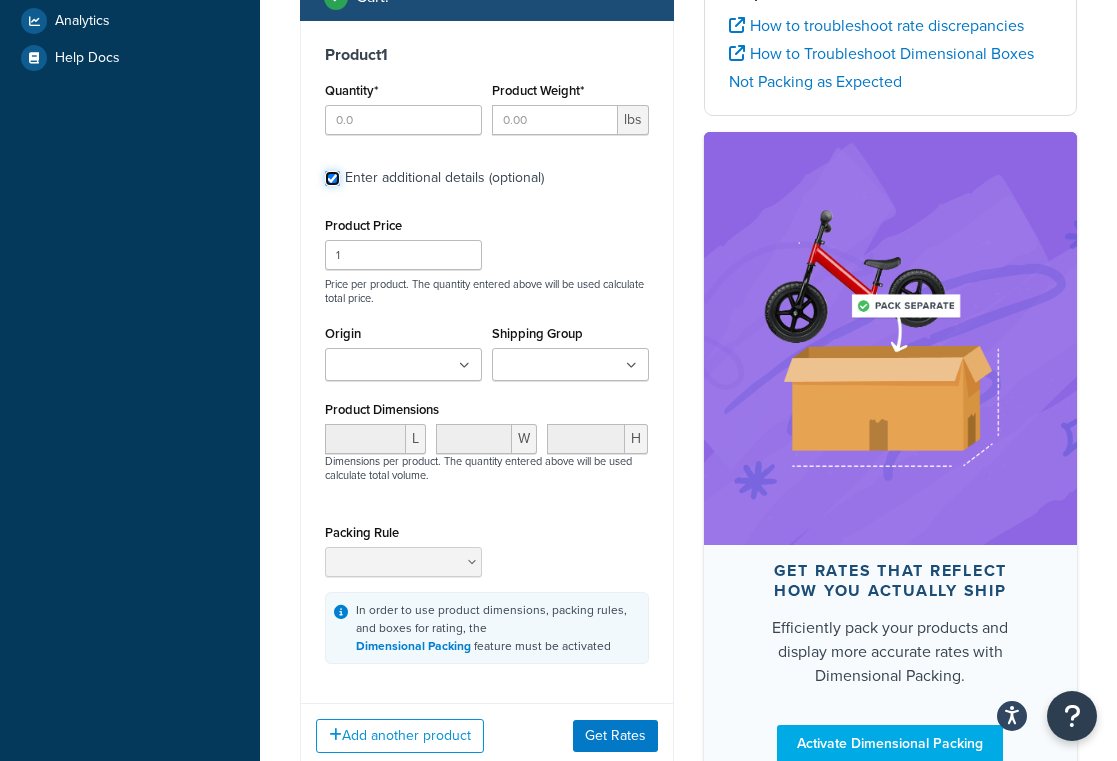 scroll, scrollTop: 584, scrollLeft: 0, axis: vertical 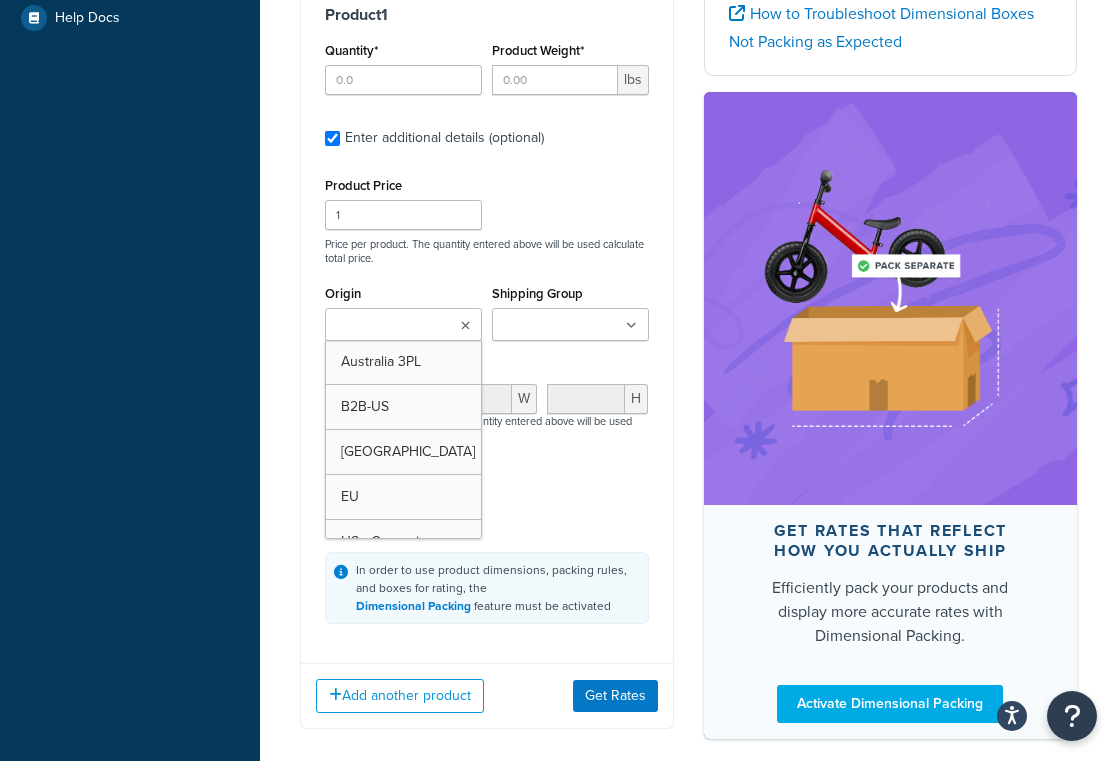 click on "Origin" at bounding box center (419, 326) 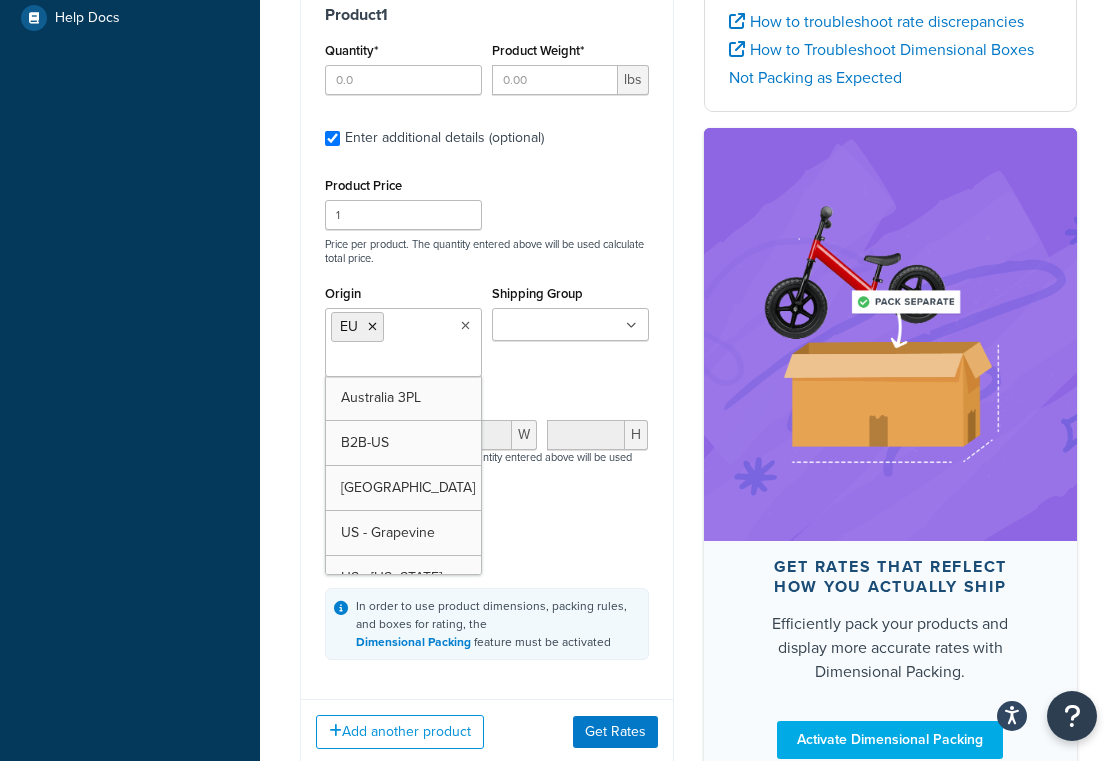 click on "Product Price   1 Price per product. The quantity entered above will be used calculate total price. Origin   [GEOGRAPHIC_DATA]   [GEOGRAPHIC_DATA] 3PL B2B-[GEOGRAPHIC_DATA] [GEOGRAPHIC_DATA] [GEOGRAPHIC_DATA] - Grapevine [GEOGRAPHIC_DATA] - [US_STATE] Shipping Group   Concrete In Store Pickup Items Large Medium NOPOBOX PER_ITEM Products Season Oil Small Yukon Oversized Product Dimensions   L   W   H Dimensions per product. The quantity entered above will be used calculate total volume. Packing Rule     In order to use product dimensions, packing rules, and boxes for rating, the Dimensional Packing   feature must be activated" at bounding box center [487, 416] 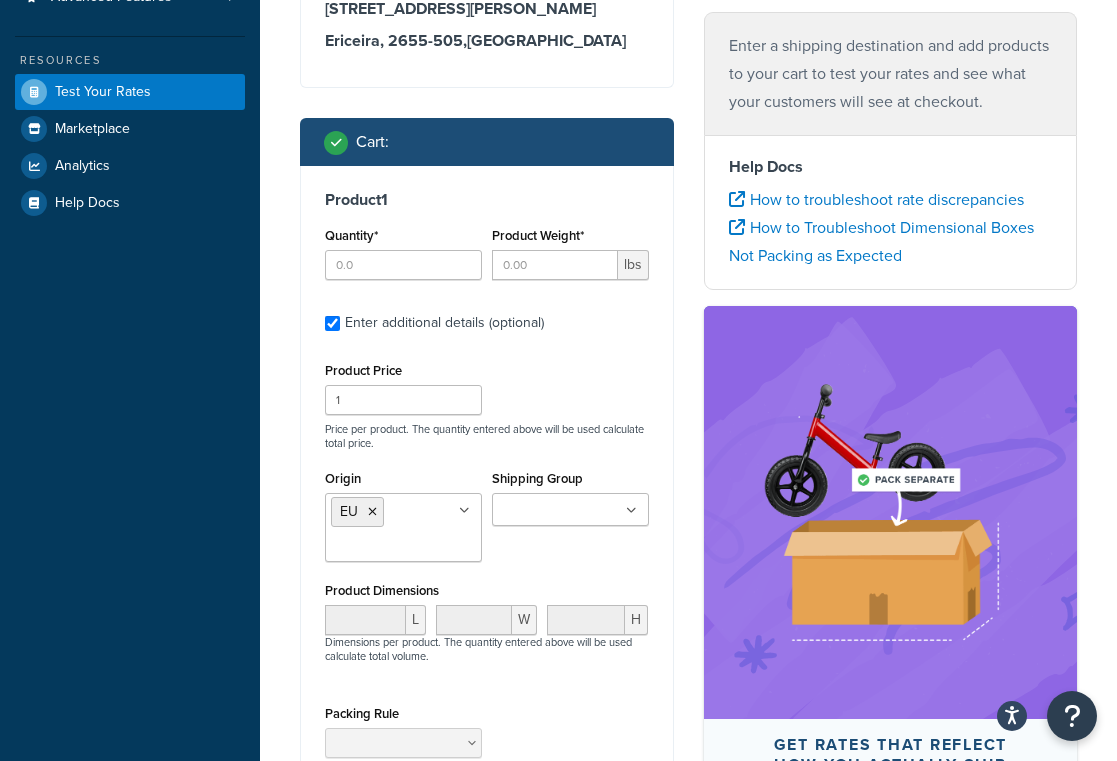scroll, scrollTop: 423, scrollLeft: 0, axis: vertical 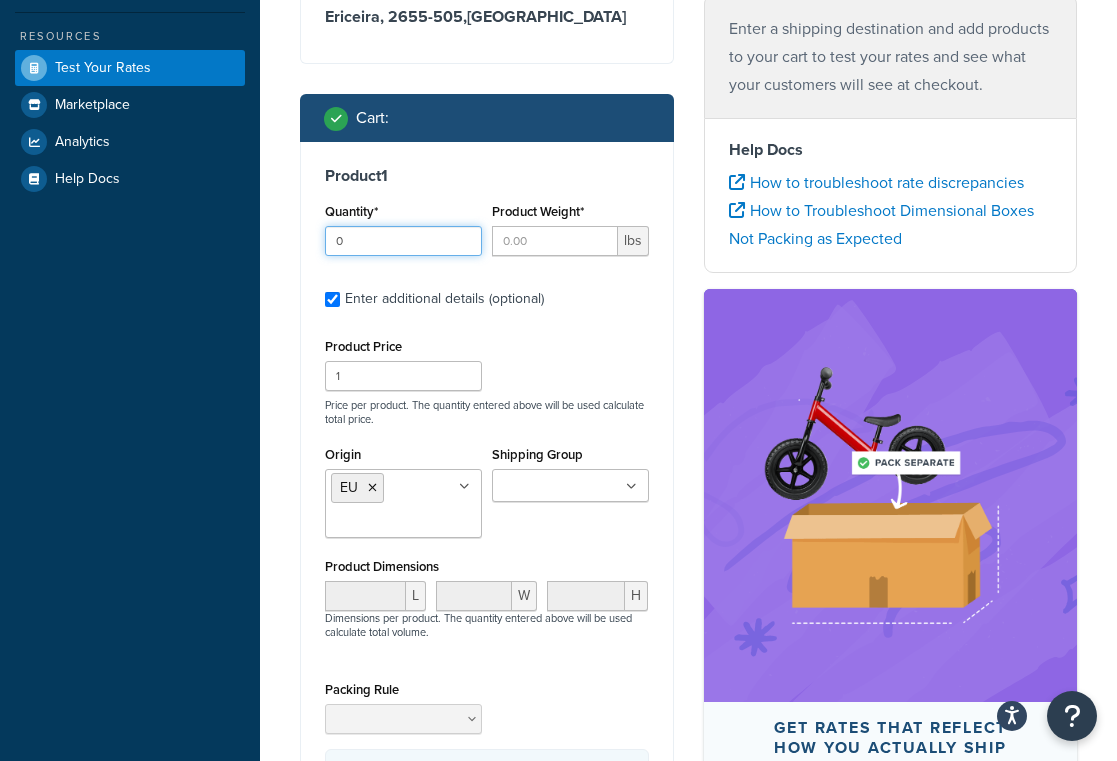 click on "0" at bounding box center [403, 241] 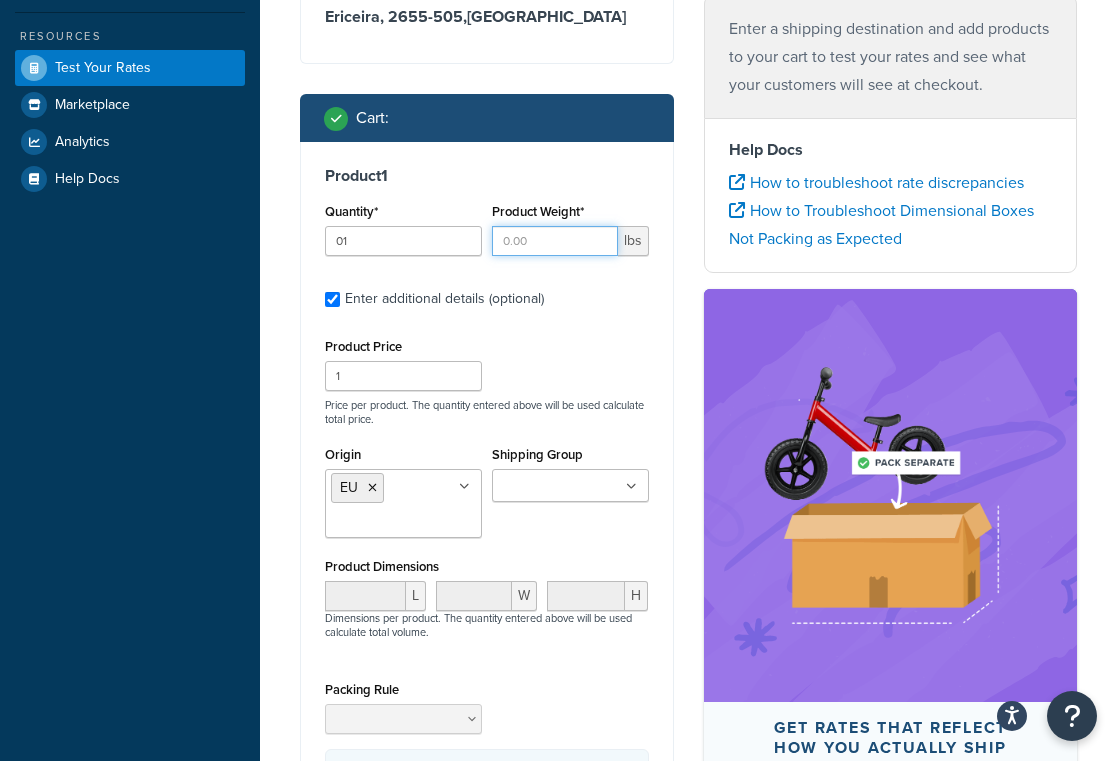 click on "Product Weight*" at bounding box center [555, 241] 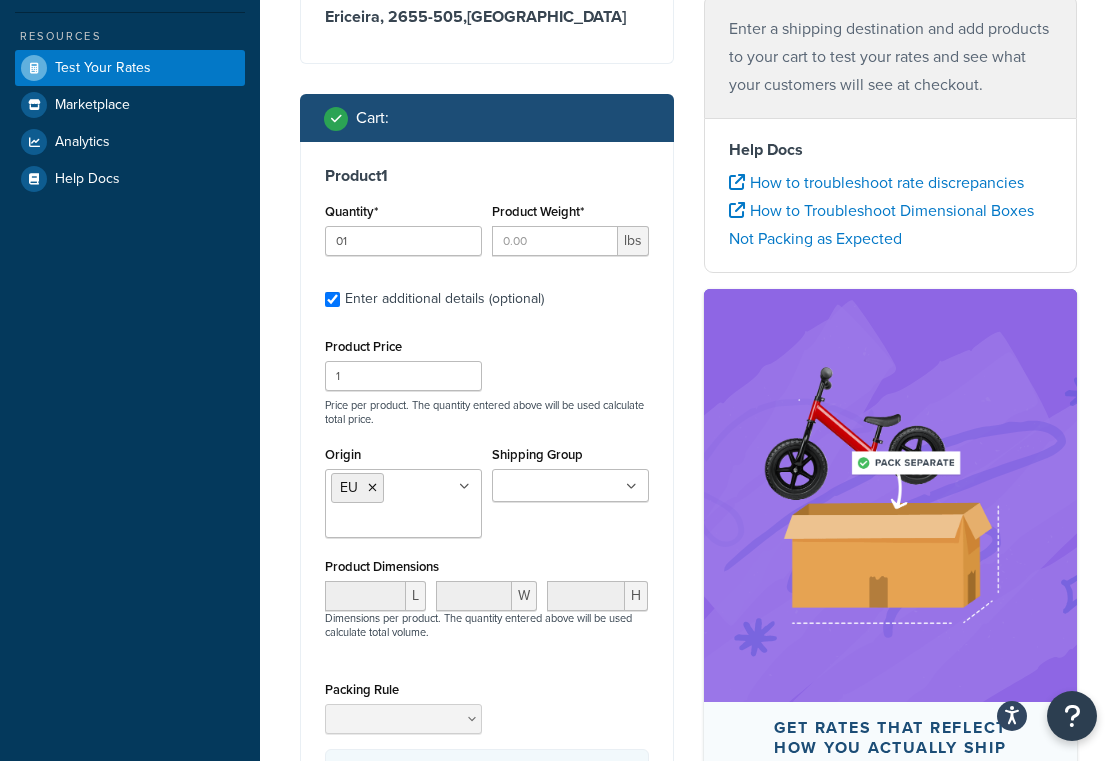 click on "Quantity*   01" at bounding box center [403, 234] 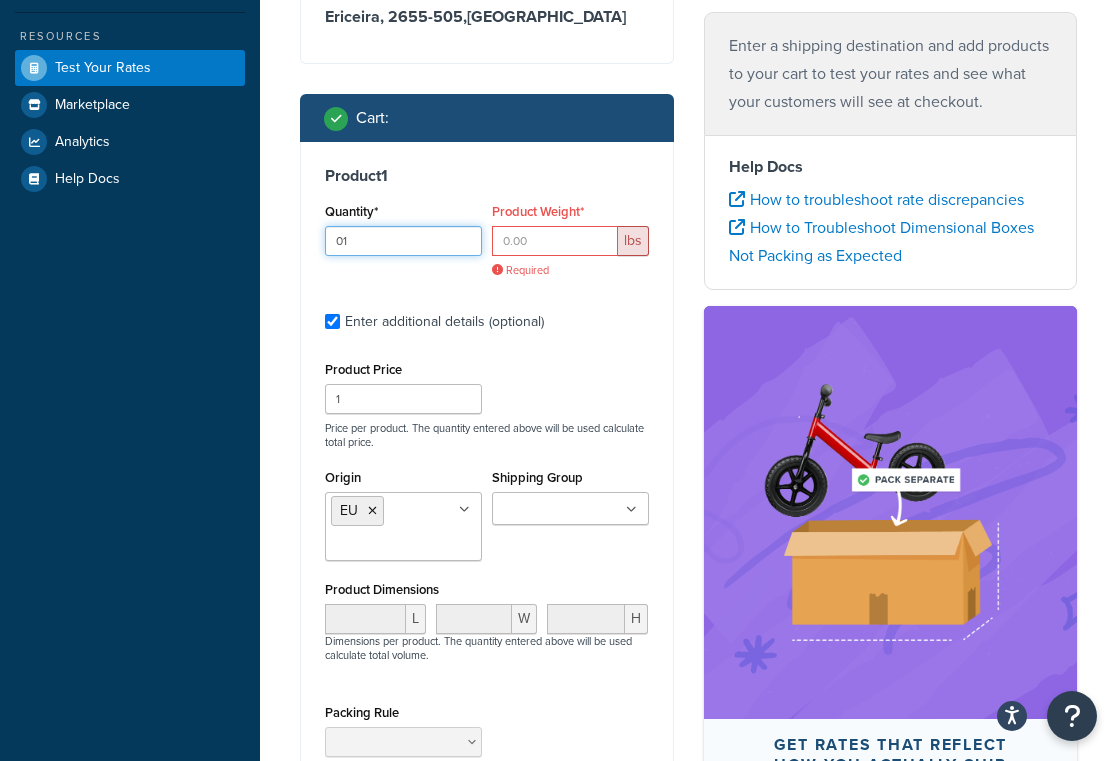 click on "01" at bounding box center [403, 241] 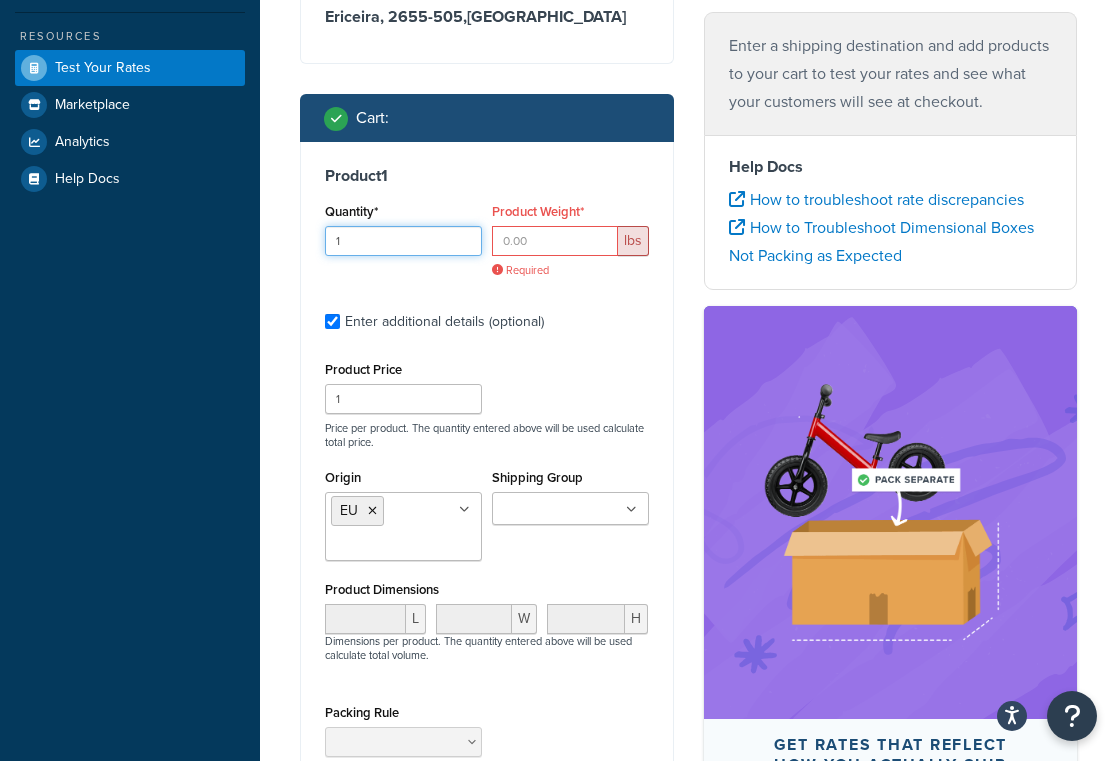 type on "1" 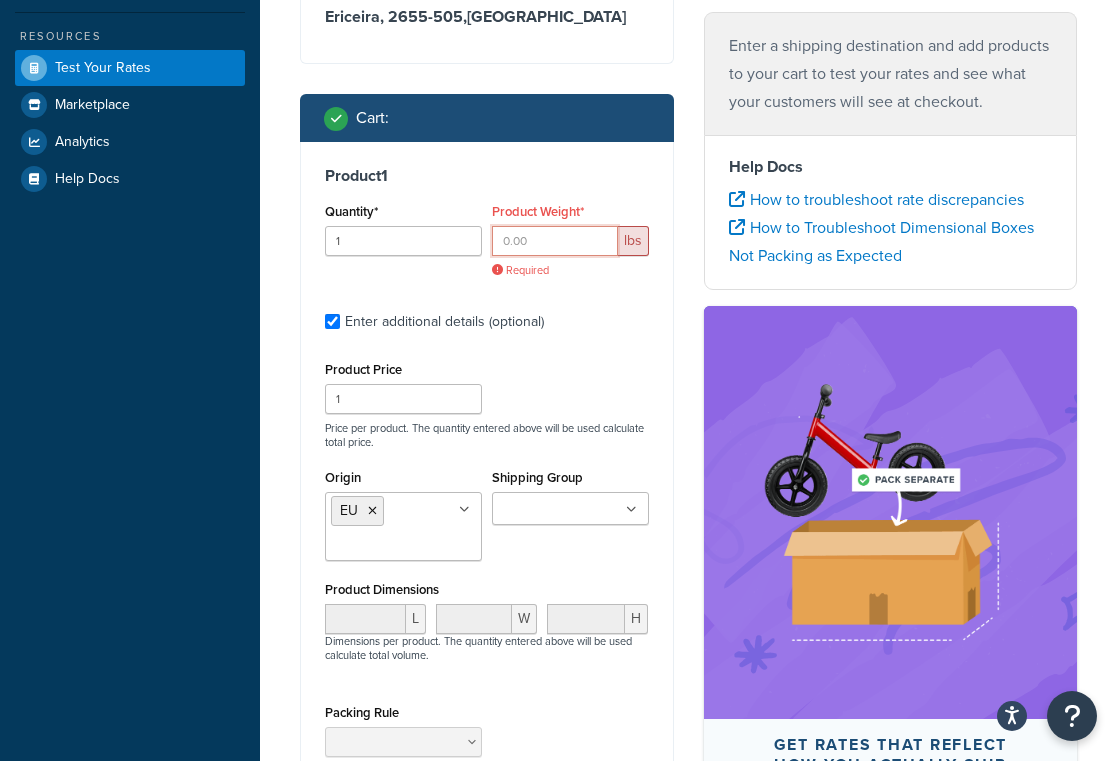click on "Product Weight*" at bounding box center (555, 241) 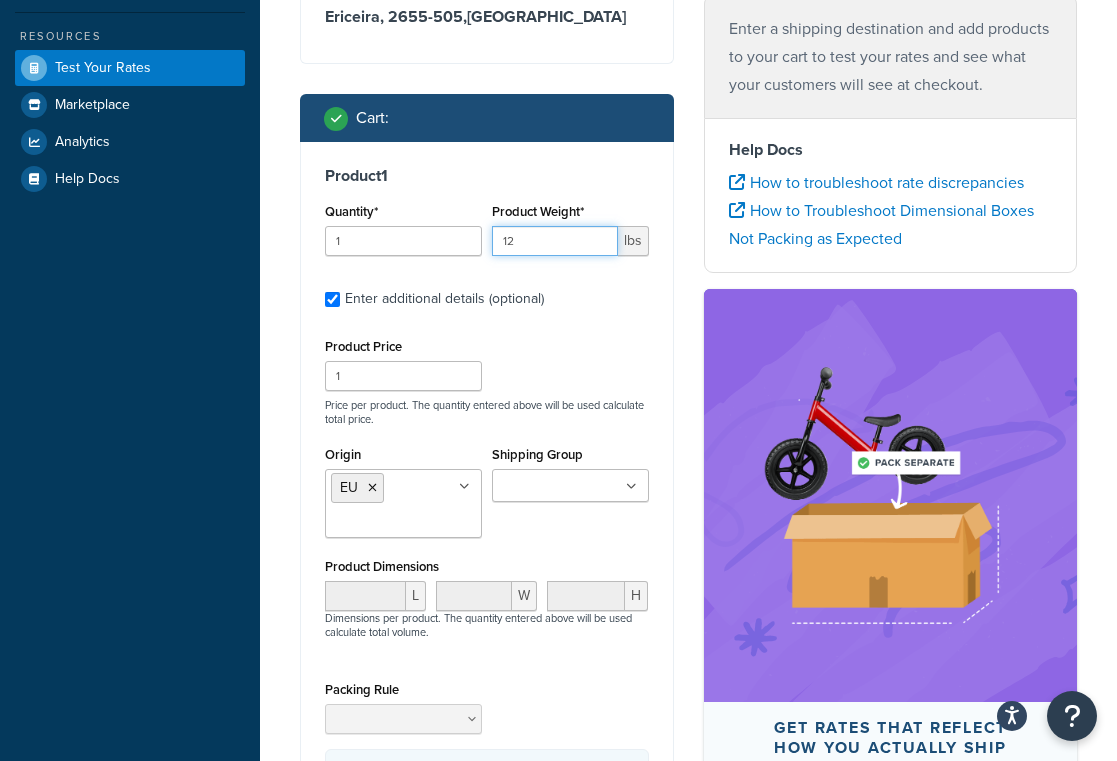 type on "12" 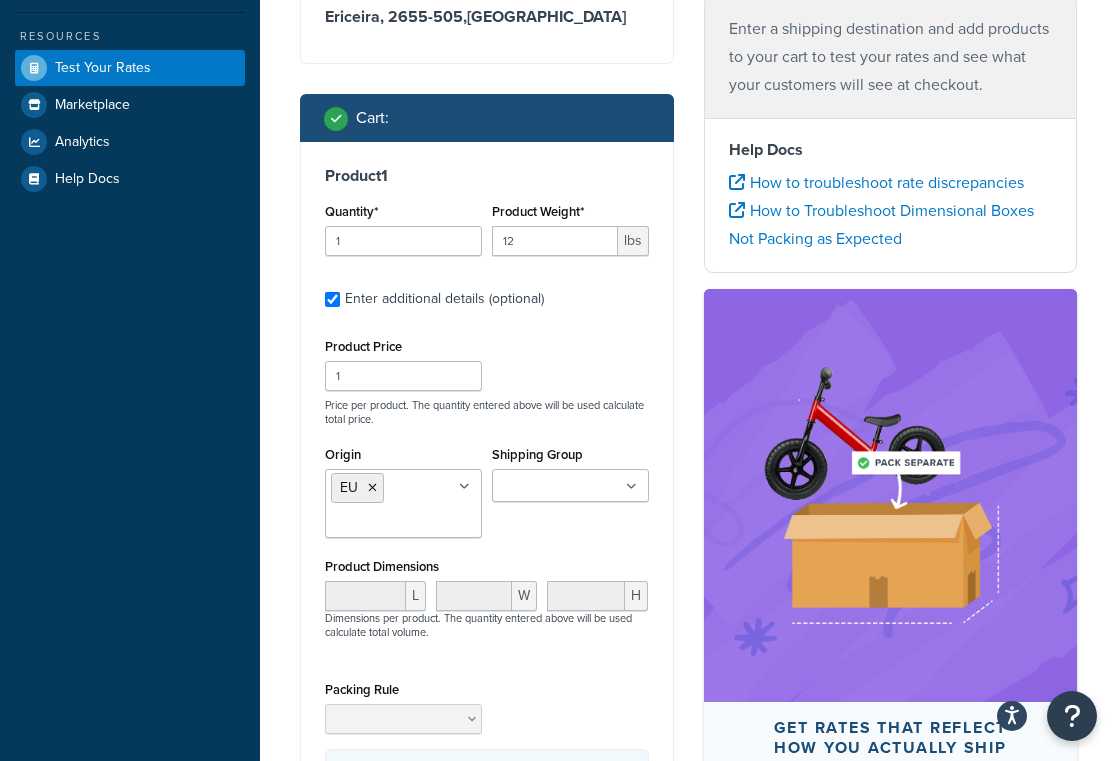 click on "Product  1 Quantity*   1 Product Weight*   12 lbs   Enter additional details (optional) Product Price   1 Price per product. The quantity entered above will be used calculate total price. Origin   [GEOGRAPHIC_DATA]   [GEOGRAPHIC_DATA] 3PL B2B-[GEOGRAPHIC_DATA] [GEOGRAPHIC_DATA] [GEOGRAPHIC_DATA] - Grapevine [GEOGRAPHIC_DATA] - [US_STATE] Shipping Group   Concrete In Store Pickup Items Large Medium NOPOBOX PER_ITEM Products Season Oil Small Yukon Oversized Product Dimensions   L   W   H Dimensions per product. The quantity entered above will be used calculate total volume. Packing Rule     In order to use product dimensions, packing rules, and boxes for rating, the Dimensional Packing   feature must be activated" at bounding box center [487, 493] 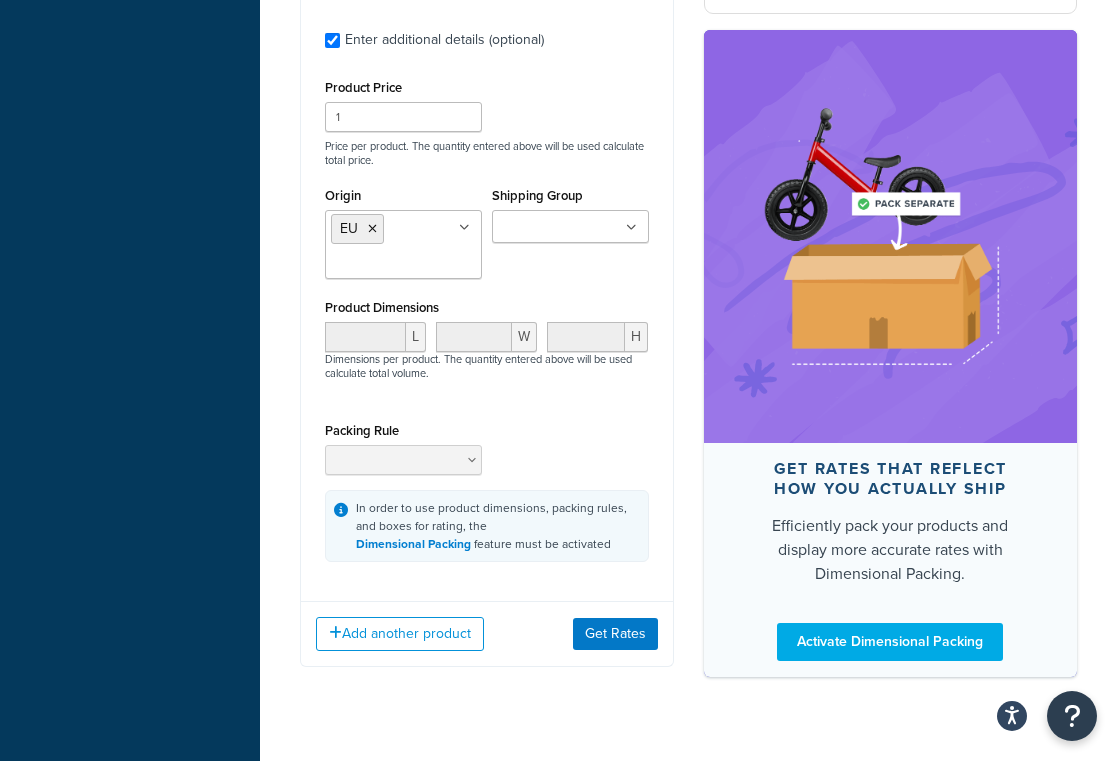 scroll, scrollTop: 748, scrollLeft: 0, axis: vertical 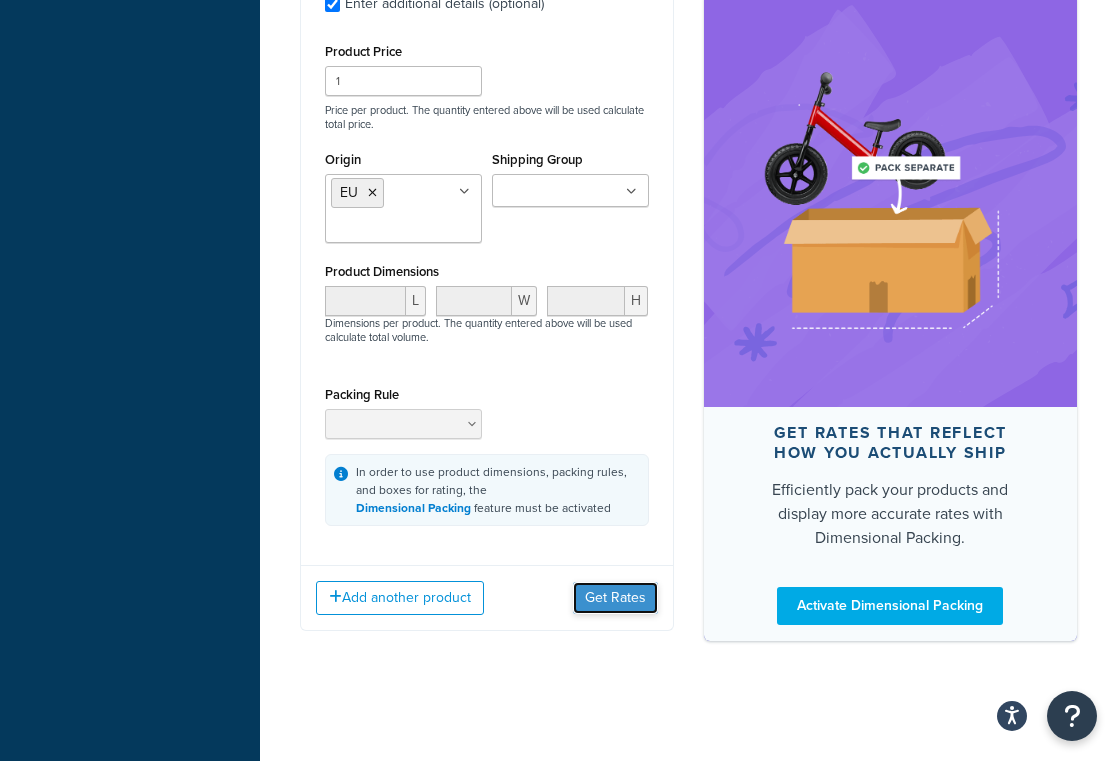 click on "Get Rates" at bounding box center [615, 598] 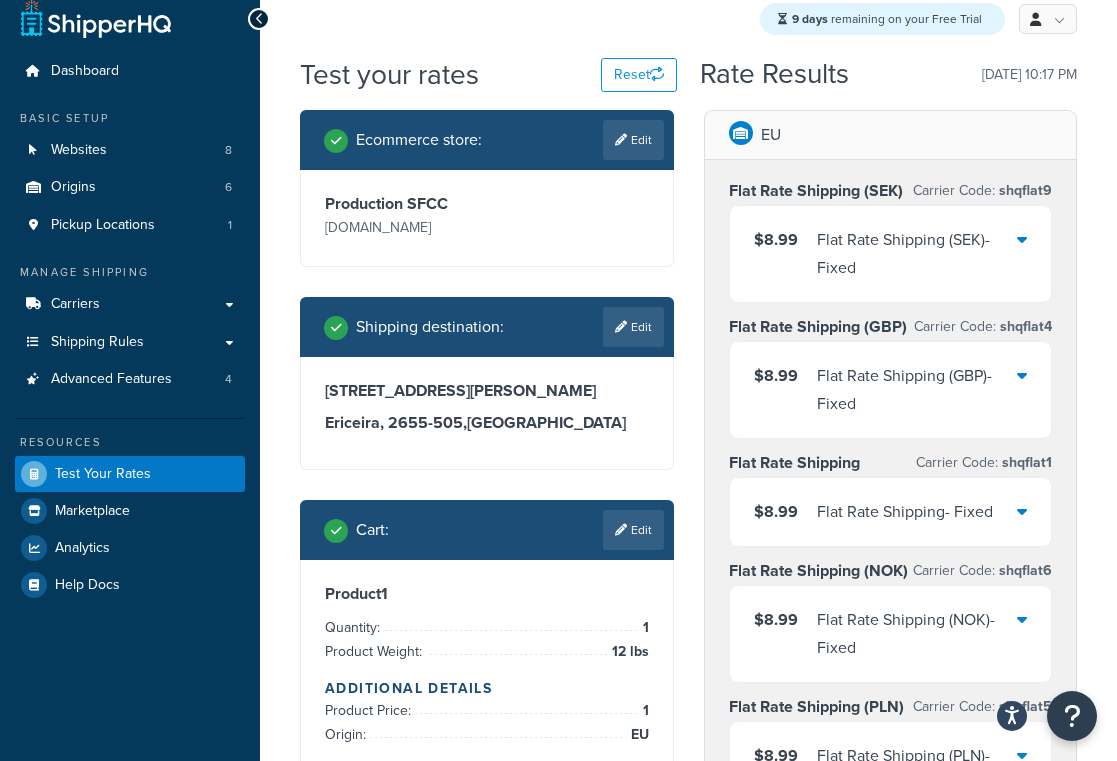 scroll, scrollTop: 0, scrollLeft: 0, axis: both 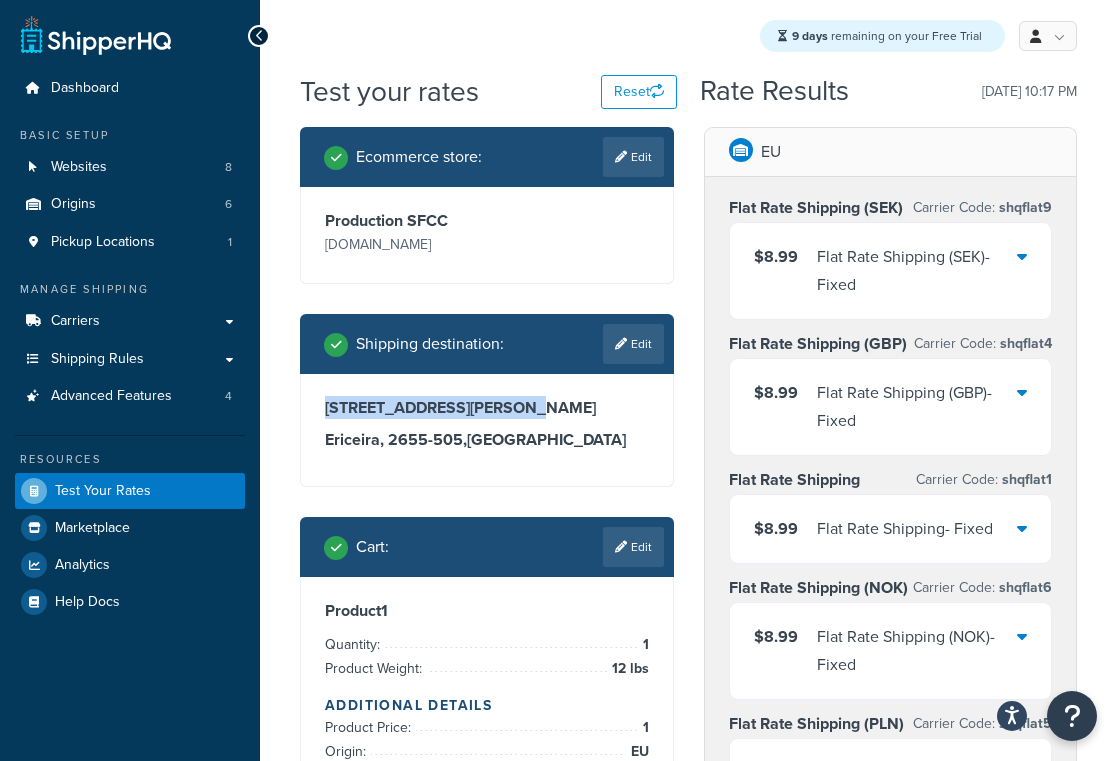drag, startPoint x: 328, startPoint y: 436, endPoint x: 510, endPoint y: 440, distance: 182.04395 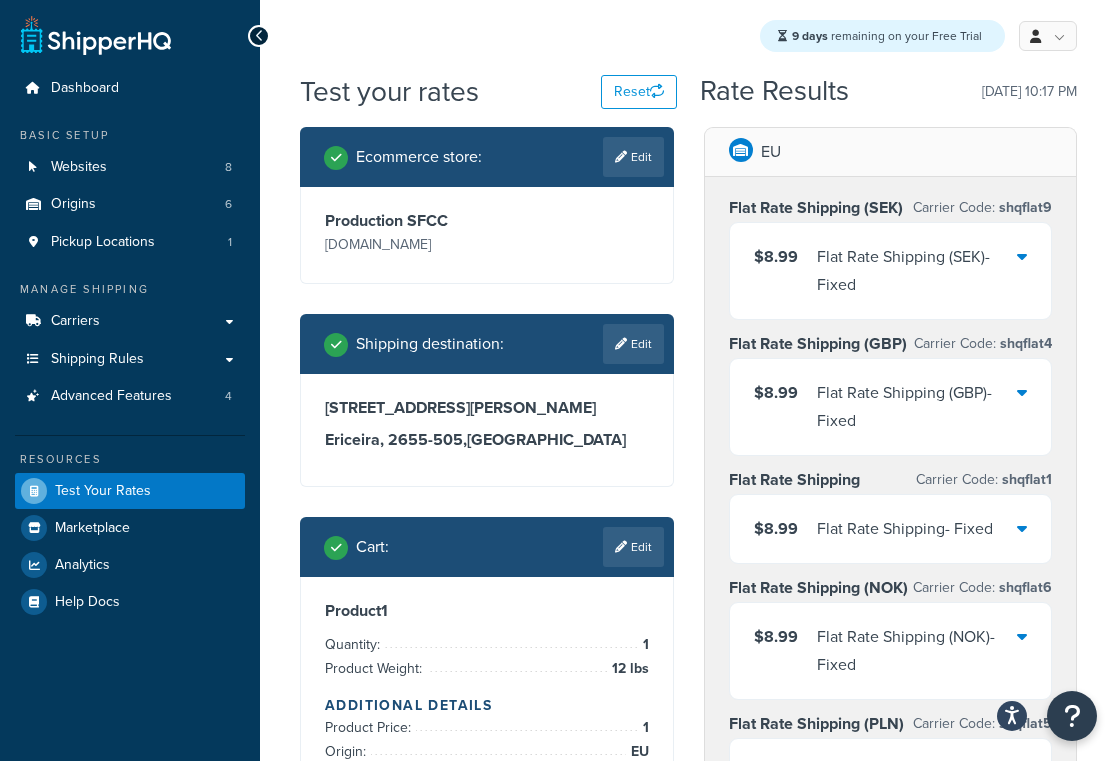 click on "Ericeira,      2655-505 ,  [GEOGRAPHIC_DATA]" at bounding box center (487, 440) 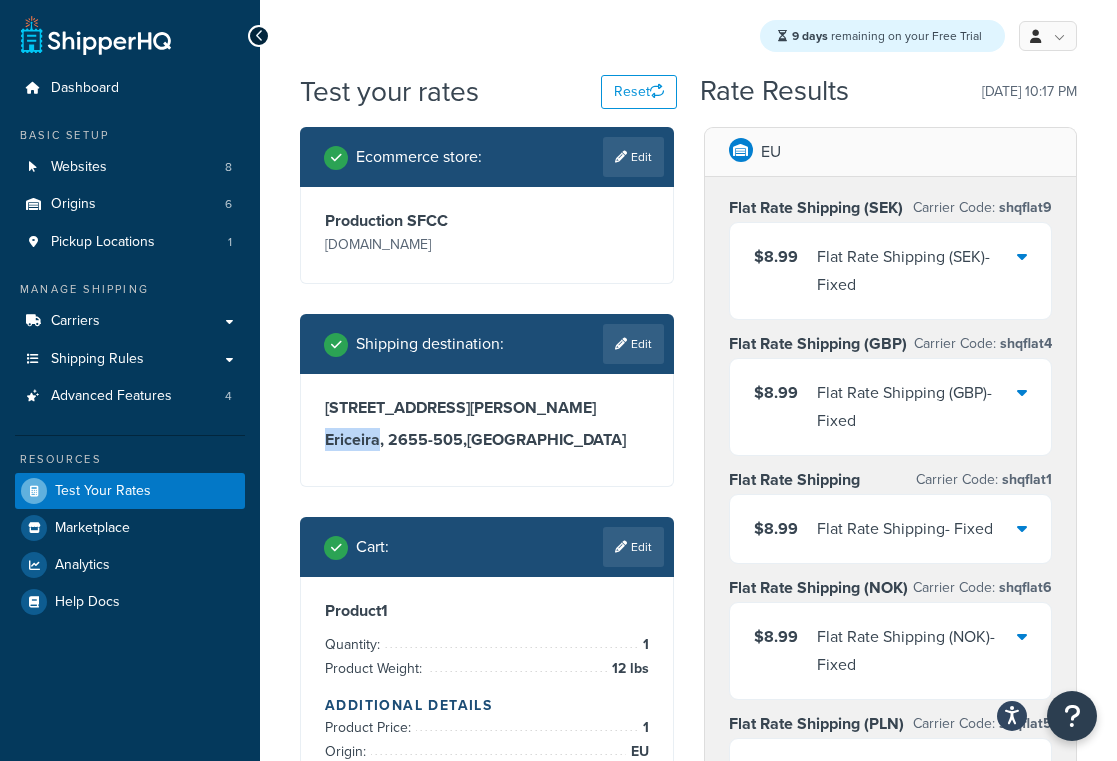 click on "Ericeira,      2655-505 ,  [GEOGRAPHIC_DATA]" at bounding box center [487, 440] 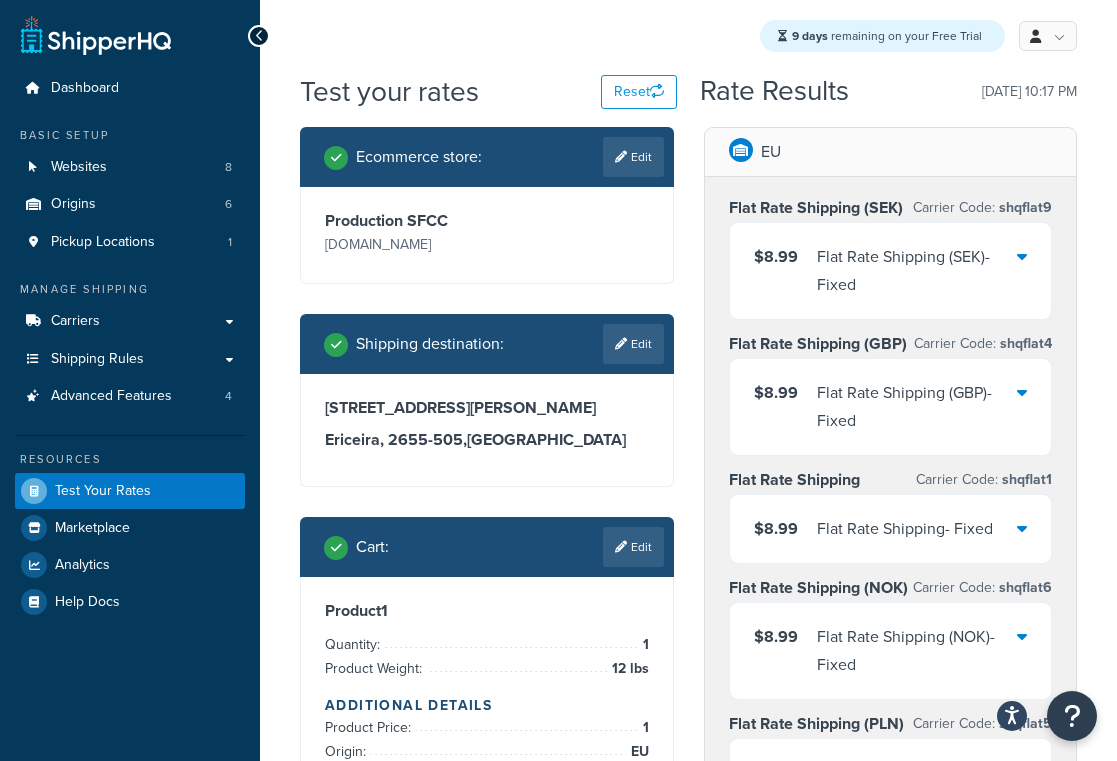 click on "[STREET_ADDRESS][PERSON_NAME]" at bounding box center [487, 408] 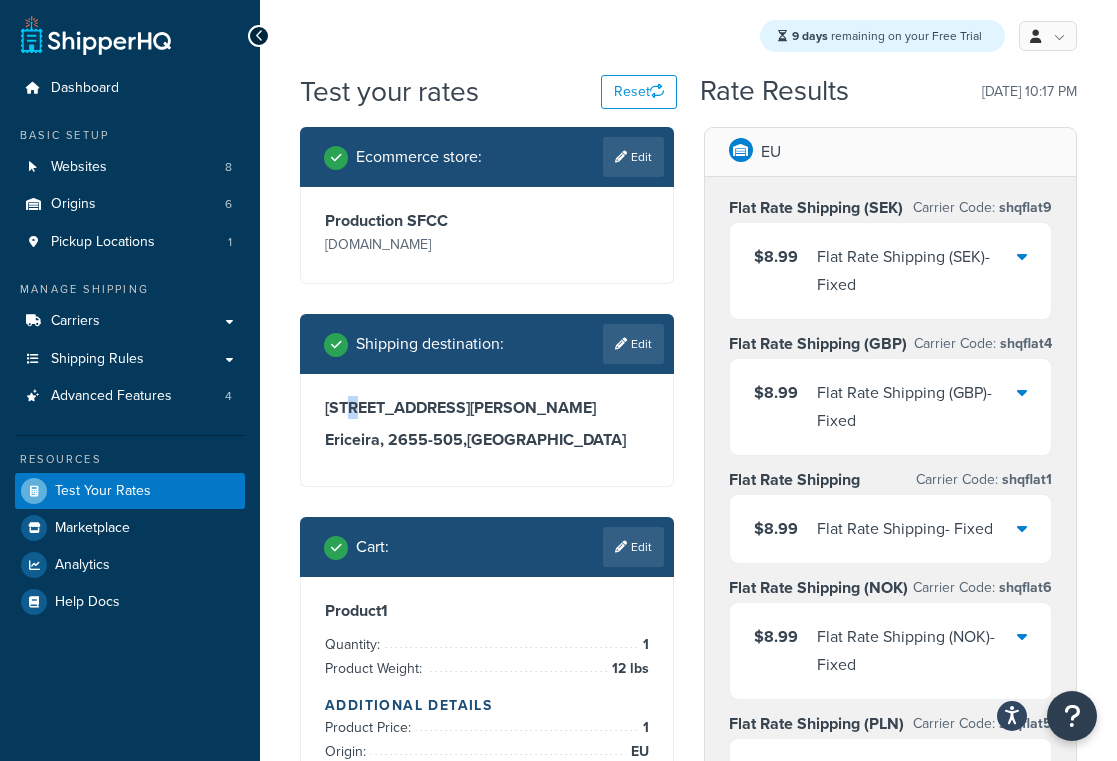 click on "[STREET_ADDRESS][PERSON_NAME]" at bounding box center (487, 408) 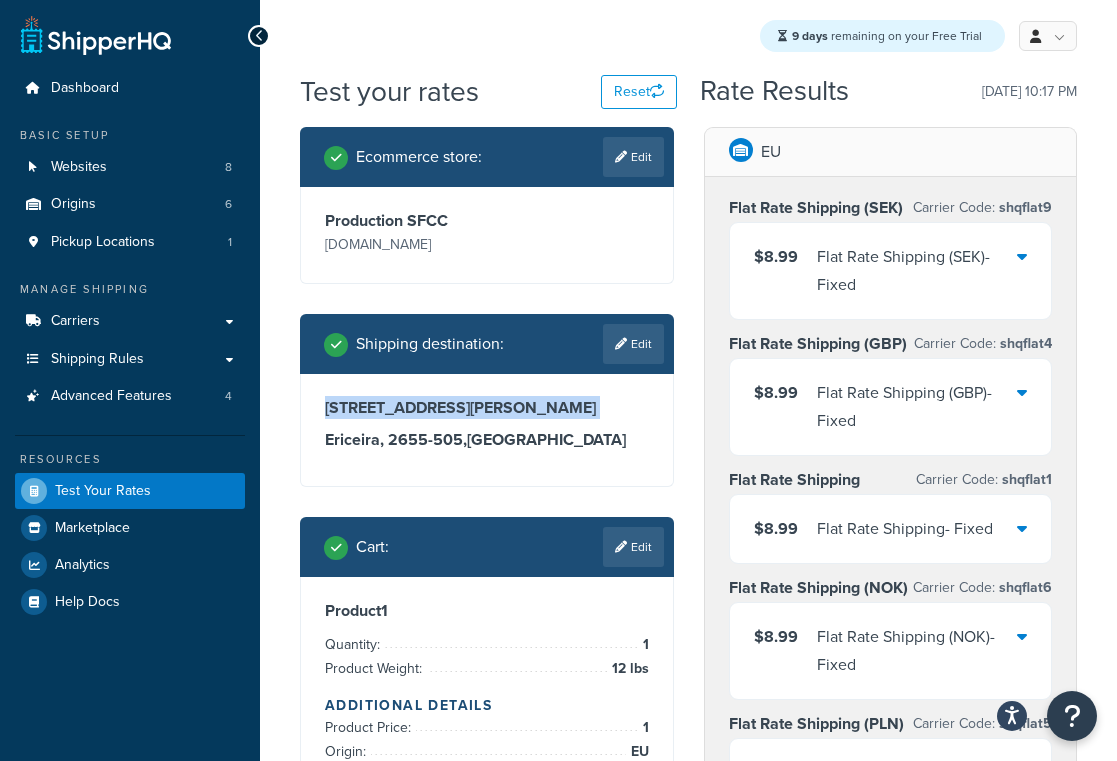 click on "[STREET_ADDRESS][PERSON_NAME]" at bounding box center (487, 408) 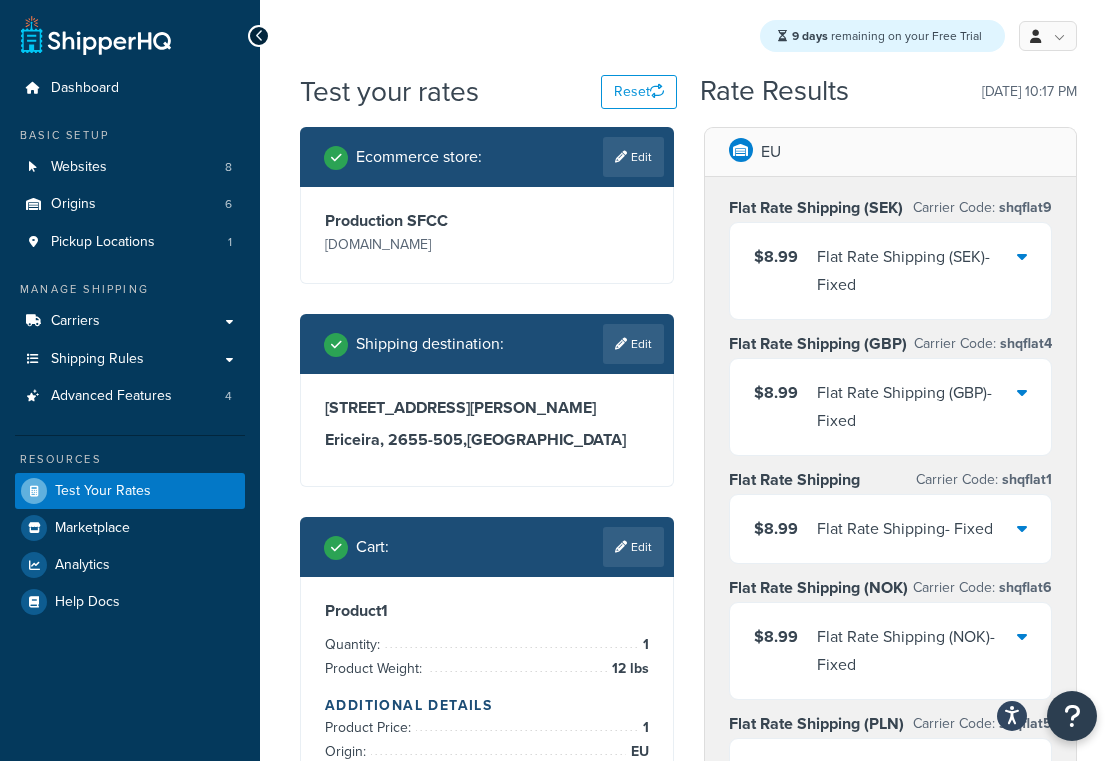 click on "Ericeira,      2655-505 ,  [GEOGRAPHIC_DATA]" at bounding box center (487, 440) 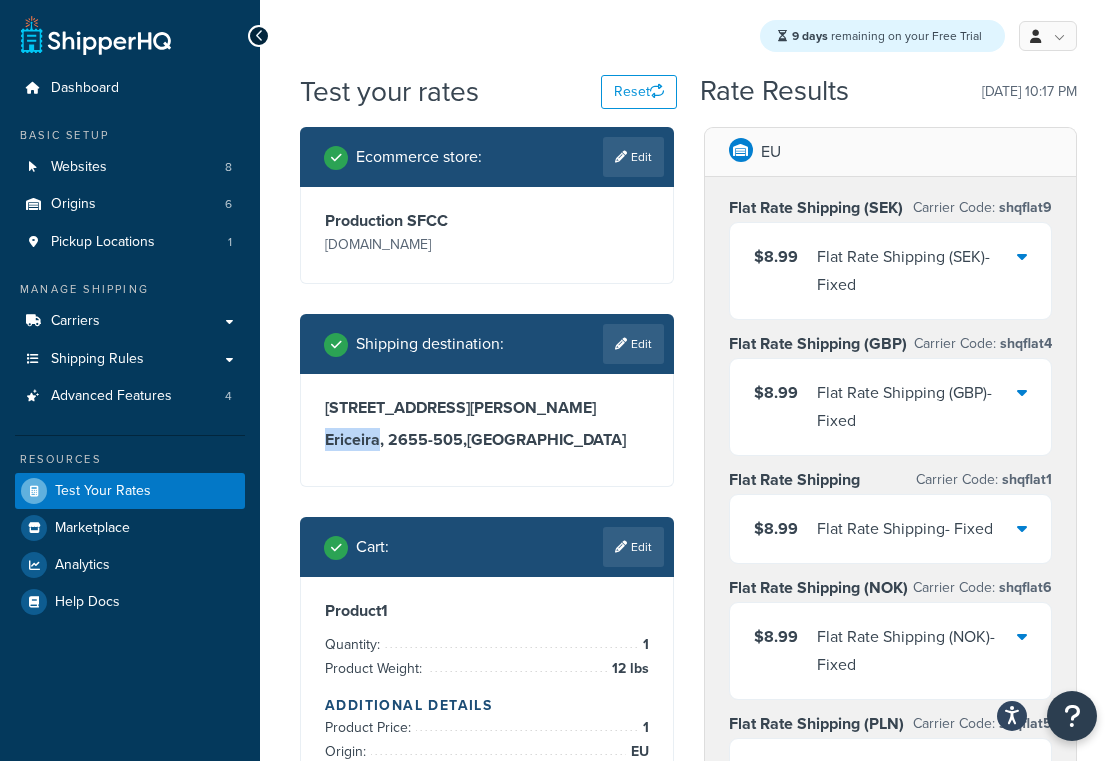 click on "Ericeira,      2655-505 ,  [GEOGRAPHIC_DATA]" at bounding box center [487, 440] 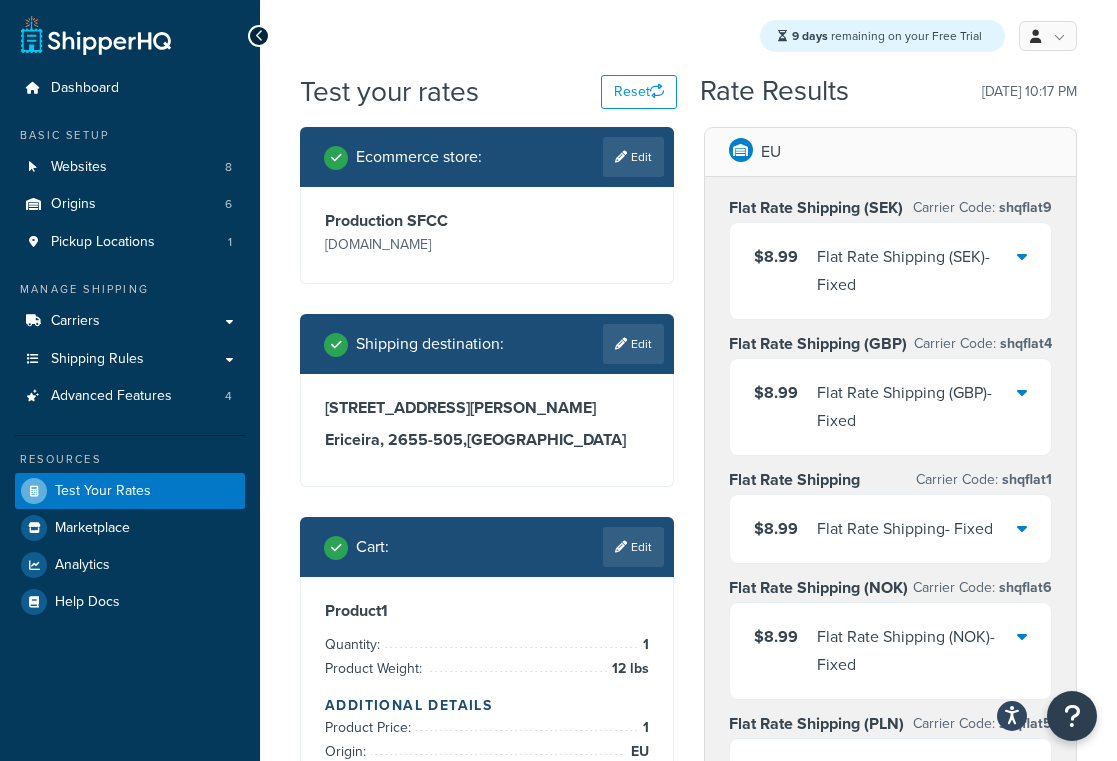 click on "Ericeira,      2655-505 ,  [GEOGRAPHIC_DATA]" at bounding box center [487, 440] 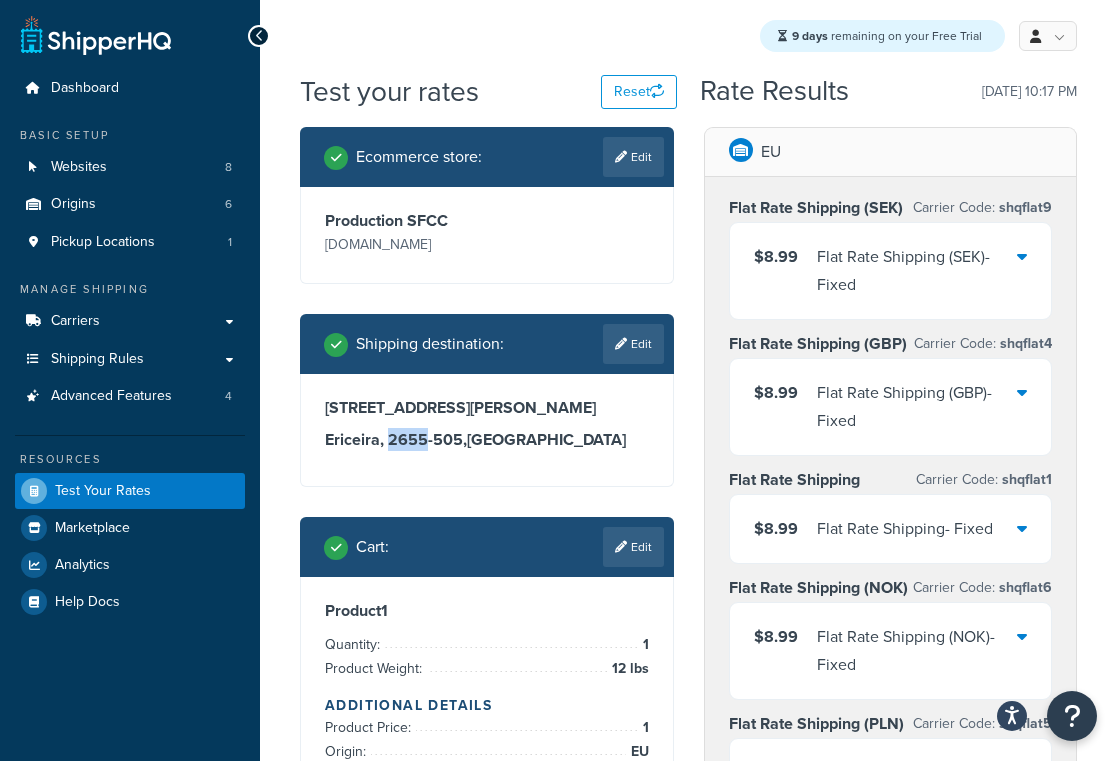 click on "Ericeira,      2655-505 ,  [GEOGRAPHIC_DATA]" at bounding box center [487, 440] 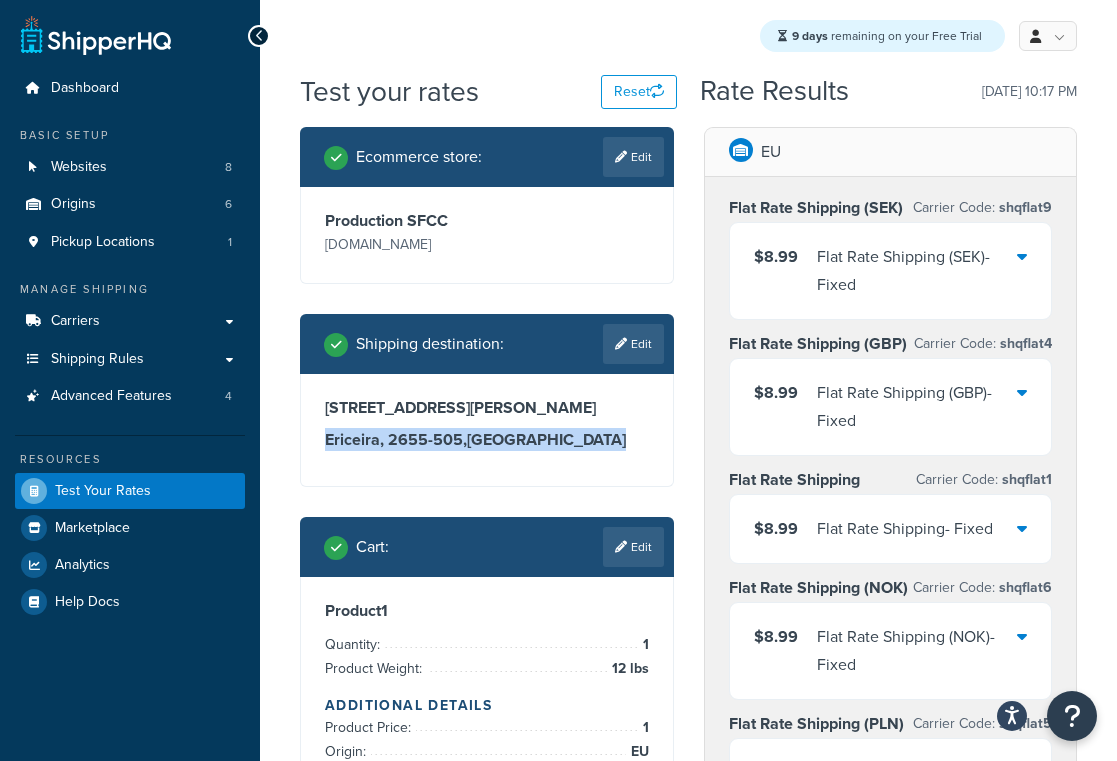click on "Ericeira,      2655-505 ,  [GEOGRAPHIC_DATA]" at bounding box center [487, 440] 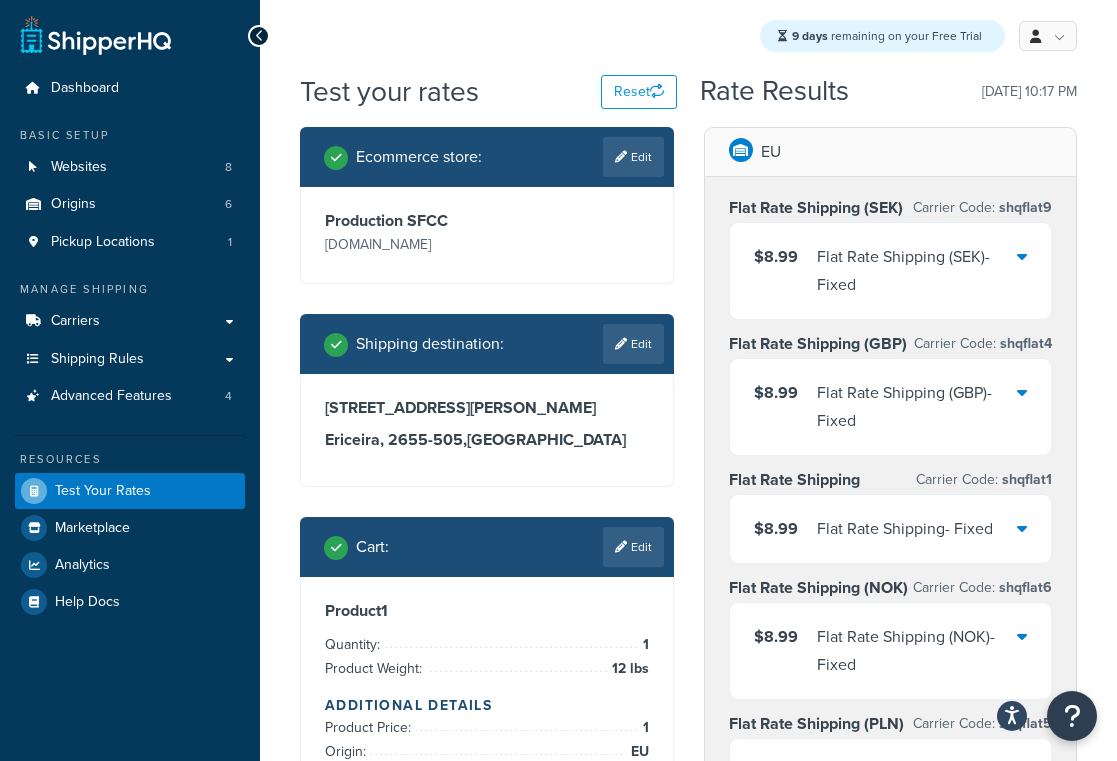 click on "[STREET_ADDRESS][PERSON_NAME]" at bounding box center [487, 430] 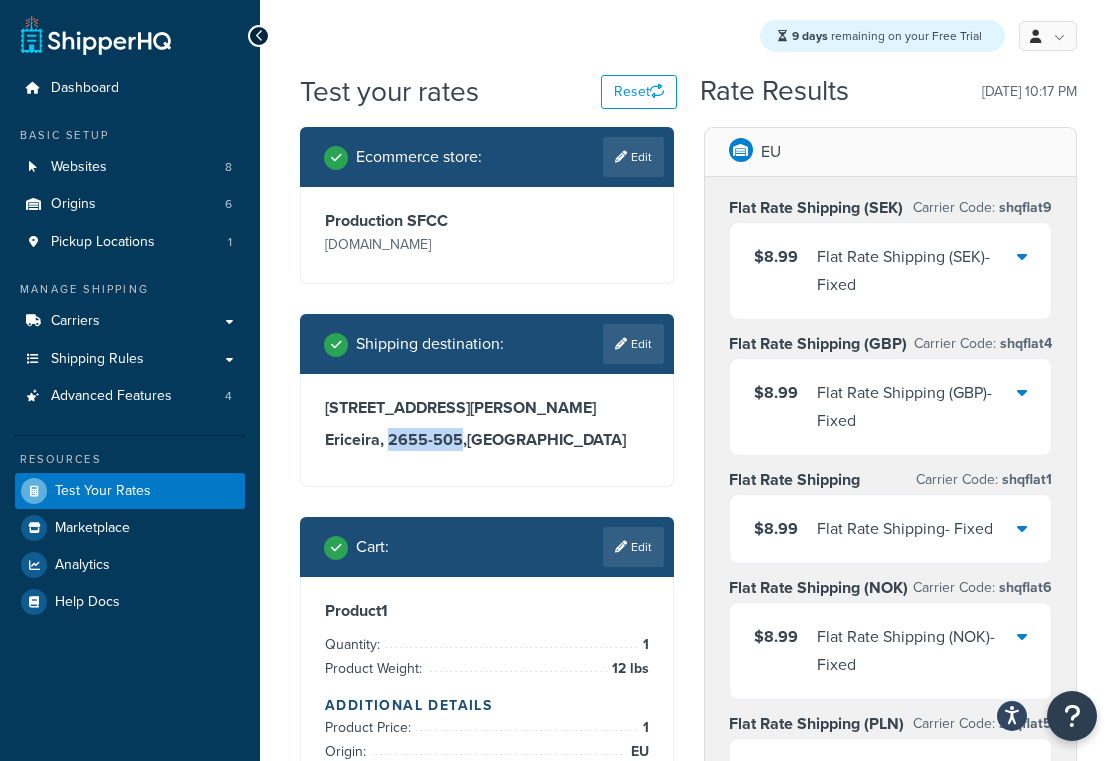 drag, startPoint x: 390, startPoint y: 468, endPoint x: 458, endPoint y: 469, distance: 68.007355 